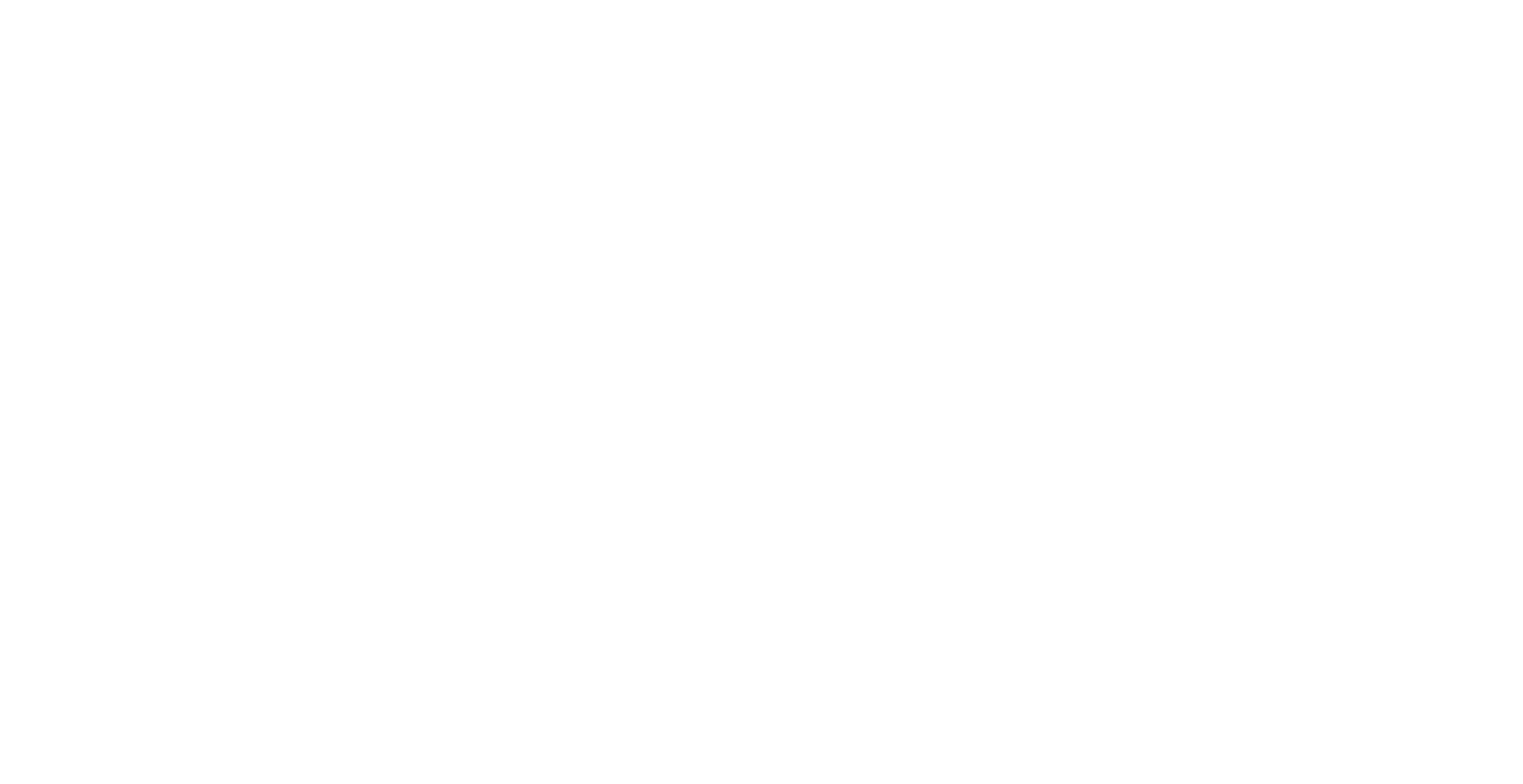 scroll, scrollTop: 0, scrollLeft: 0, axis: both 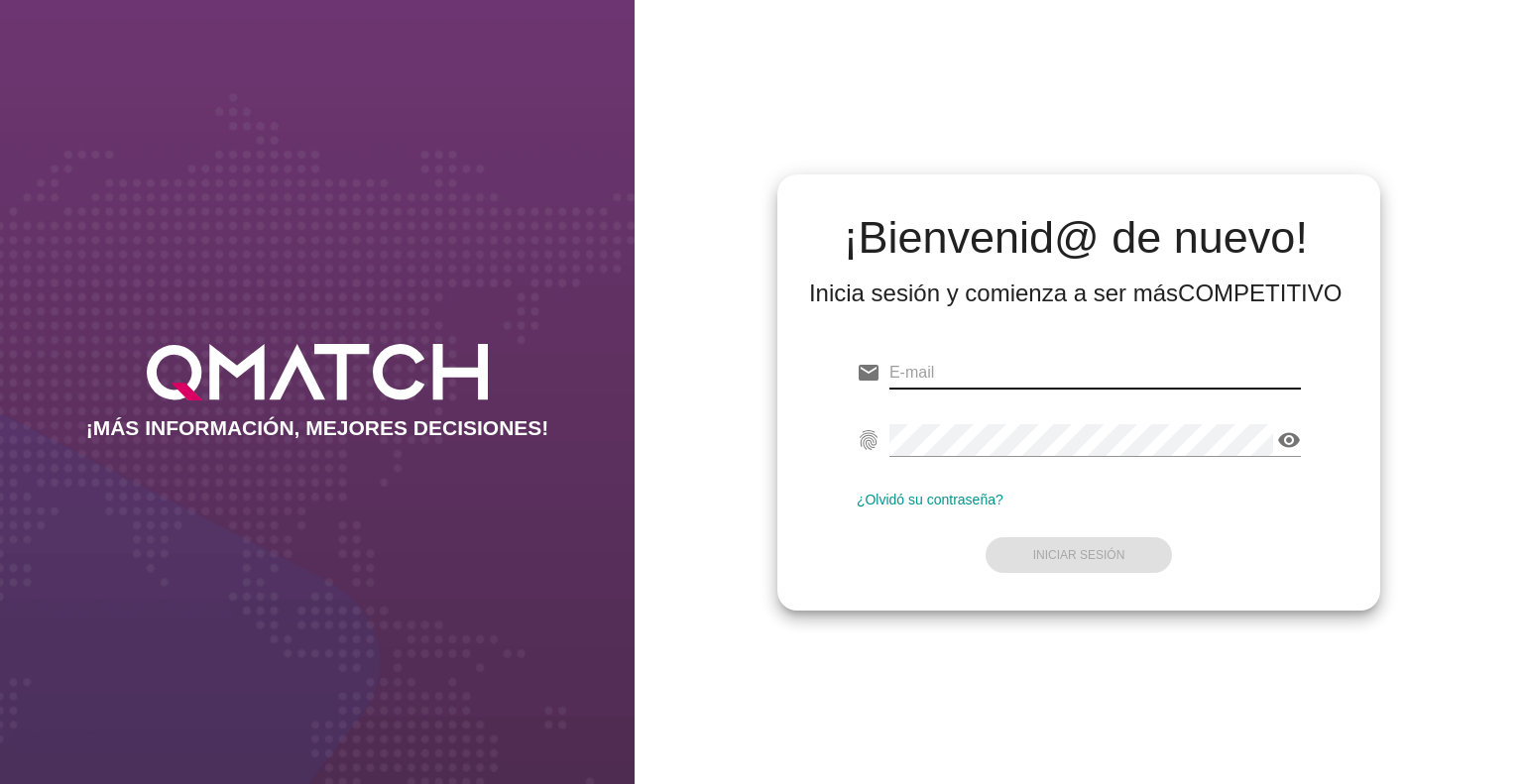 click at bounding box center (1095, 373) 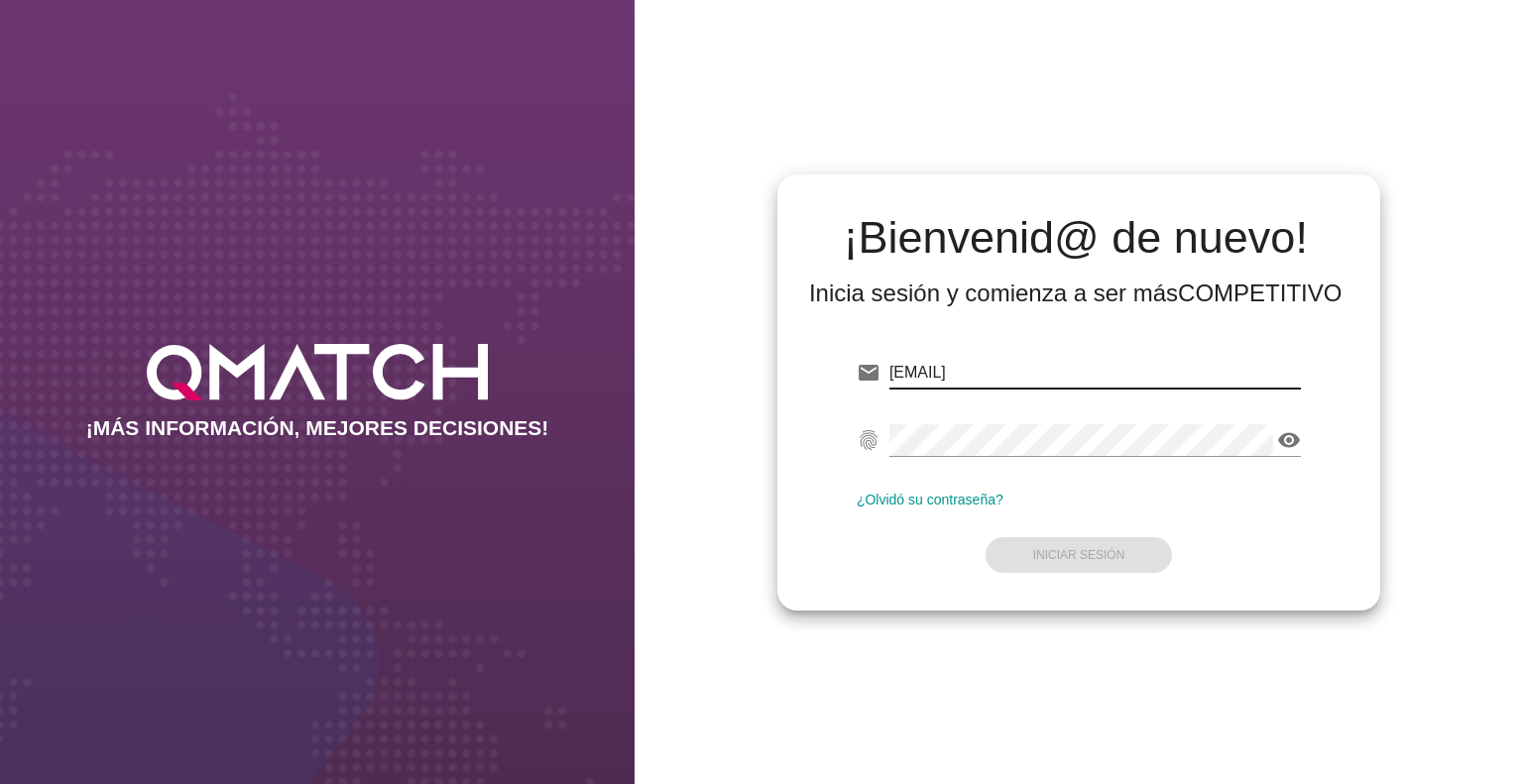 type on "[EMAIL]" 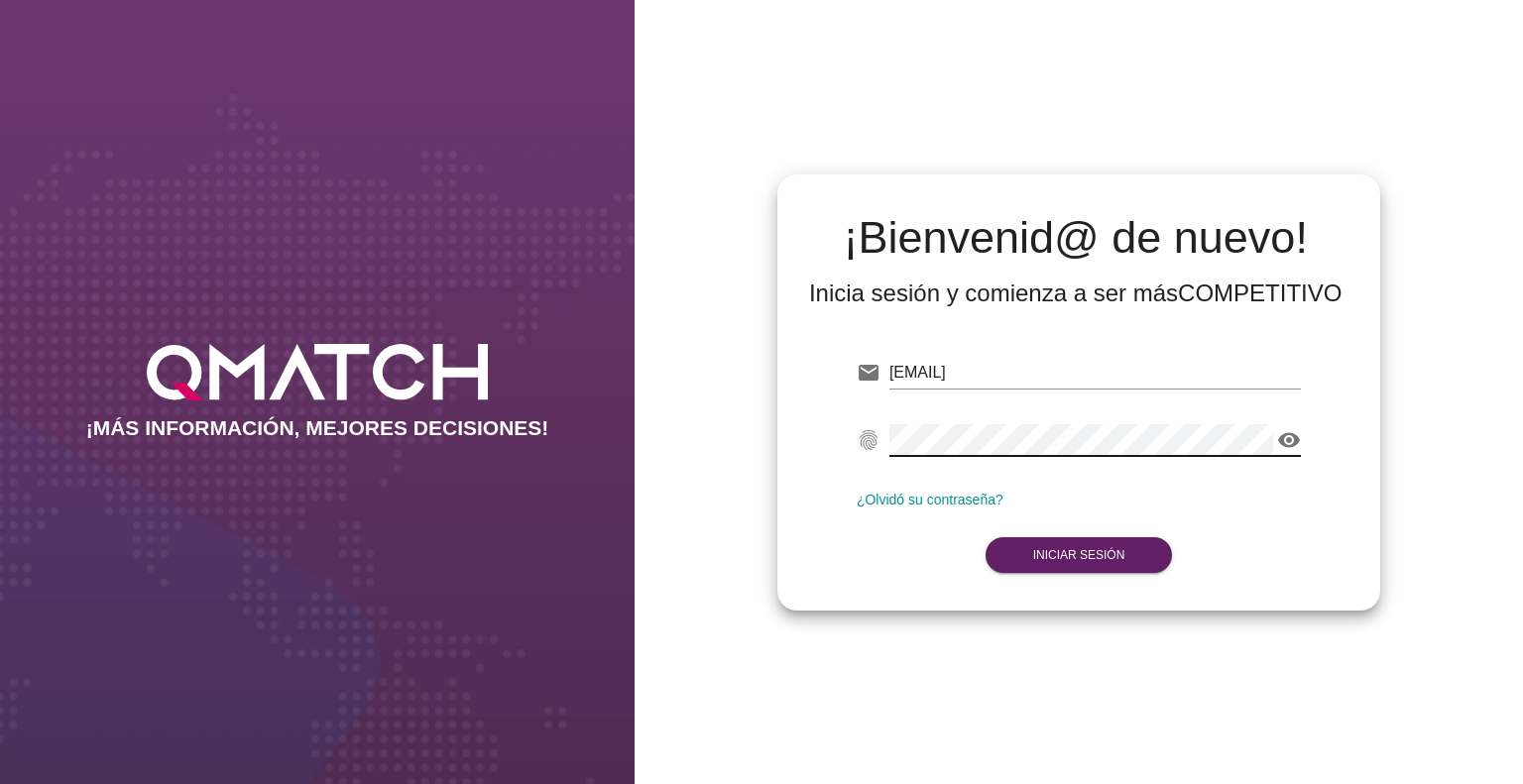 click on "email [EMAIL] fingerprint visibility
¿Olvidó su contraseña?
Iniciar Sesión" at bounding box center [1079, 462] 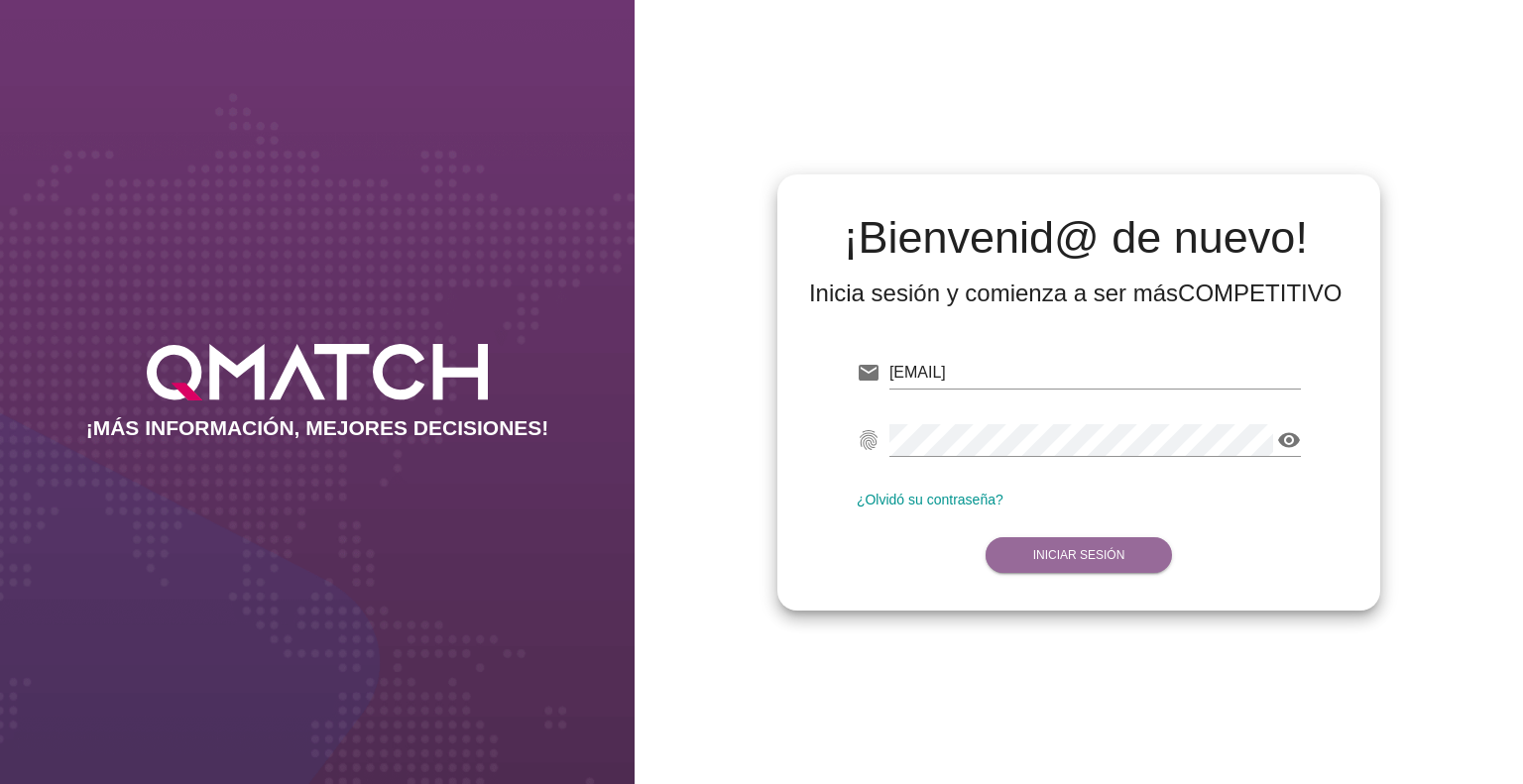 click on "Iniciar Sesión" at bounding box center [1079, 555] 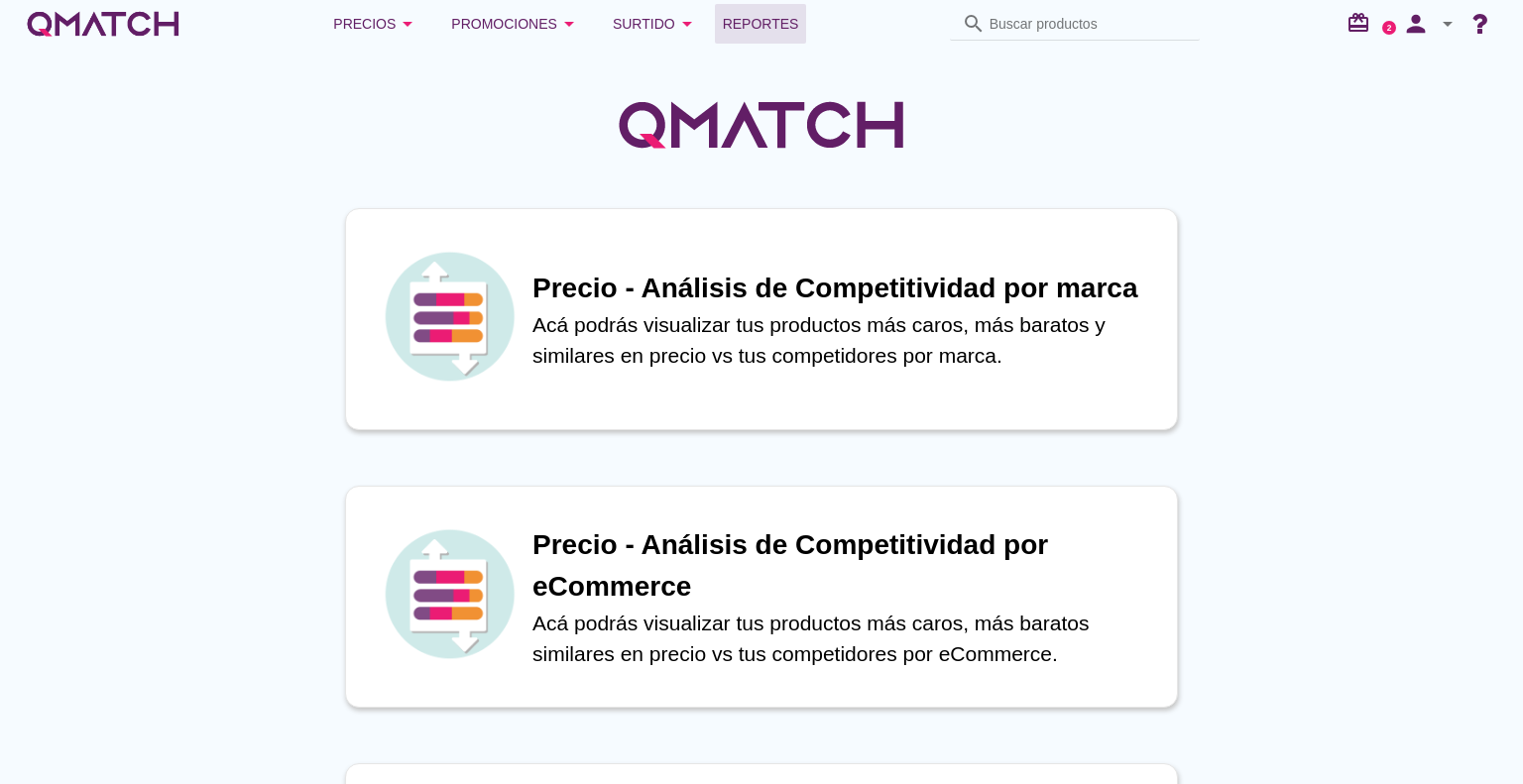 click on "Reportes" at bounding box center (761, 24) 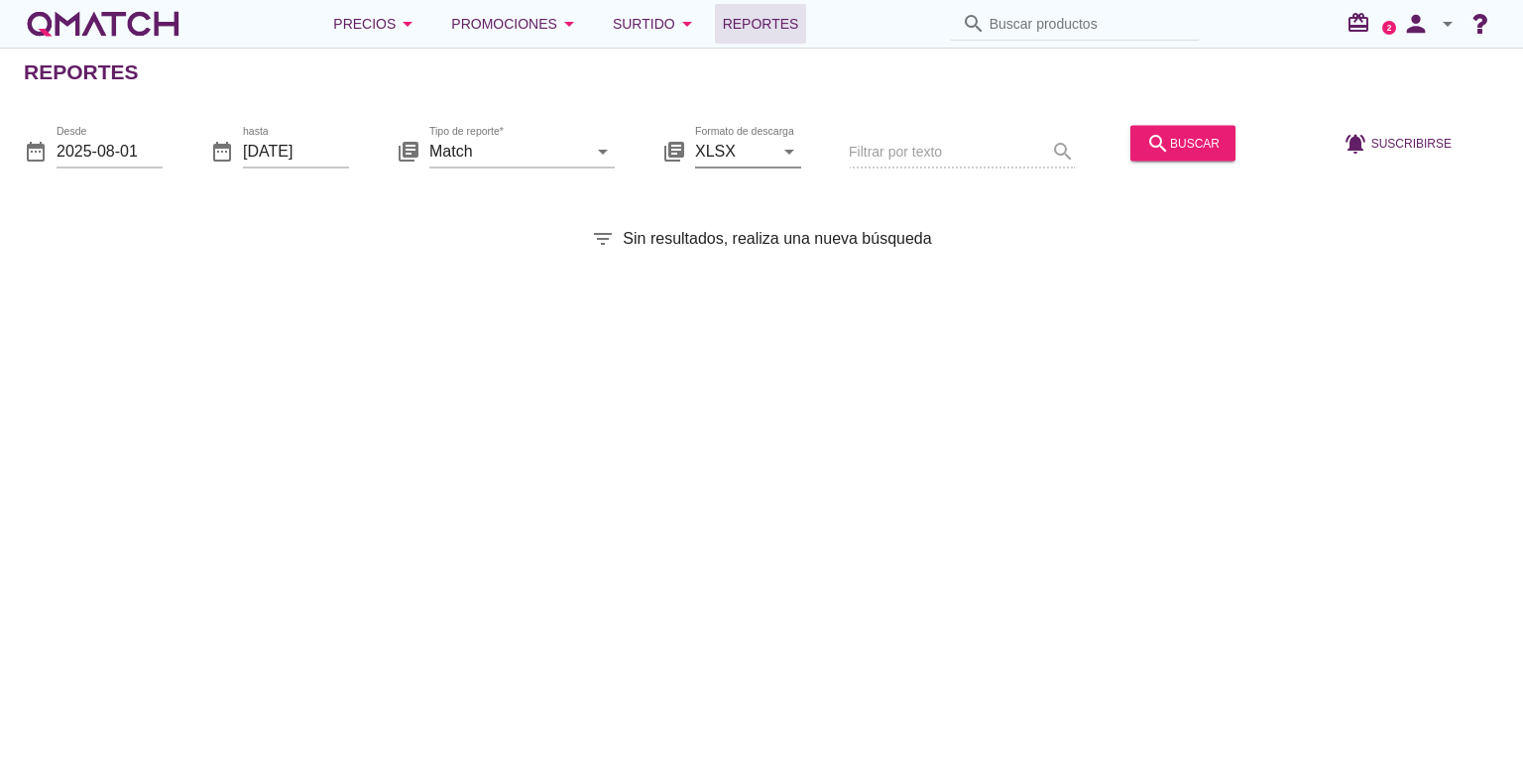 click on "arrow_drop_down" at bounding box center [789, 151] 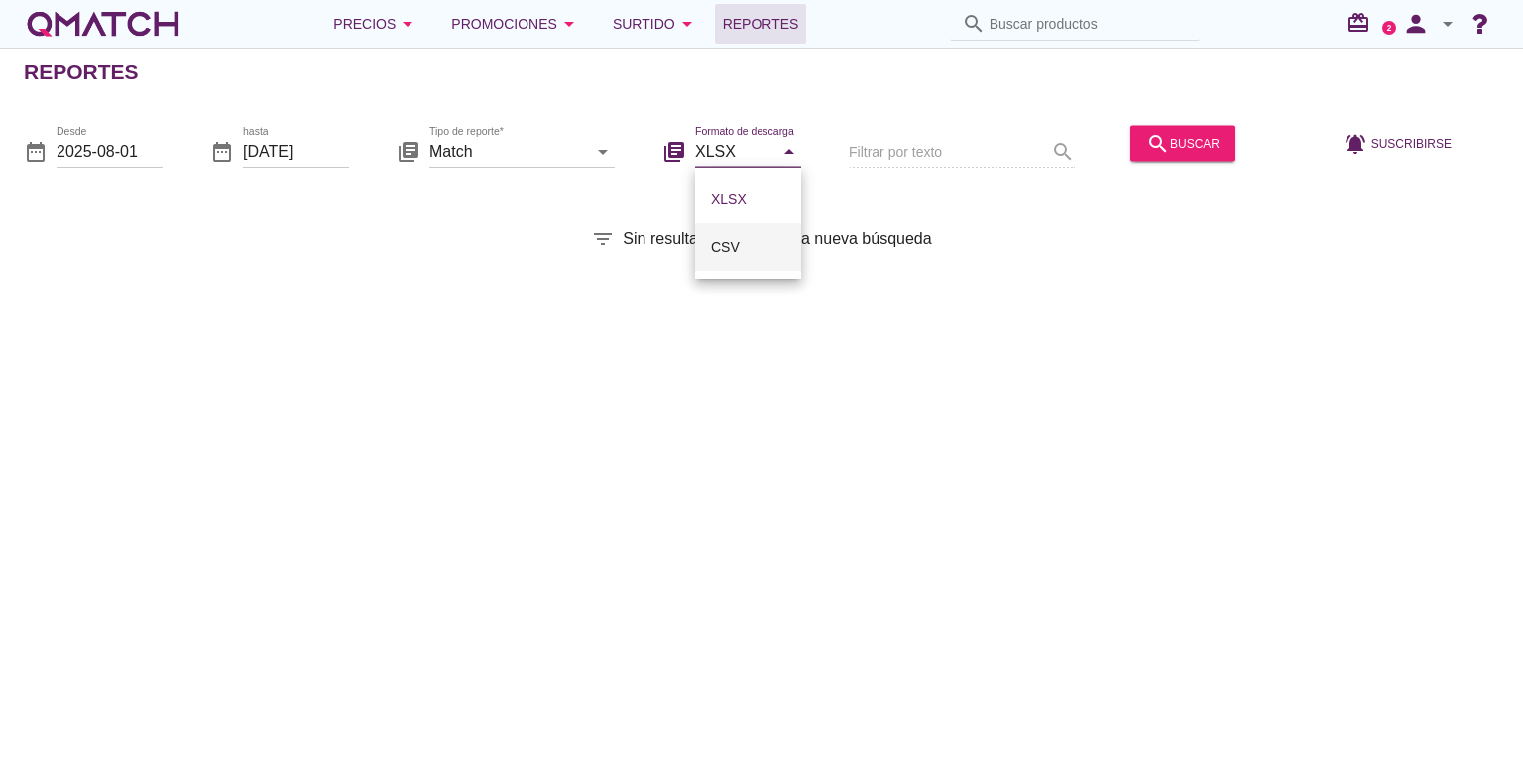 click on "CSV" at bounding box center [748, 247] 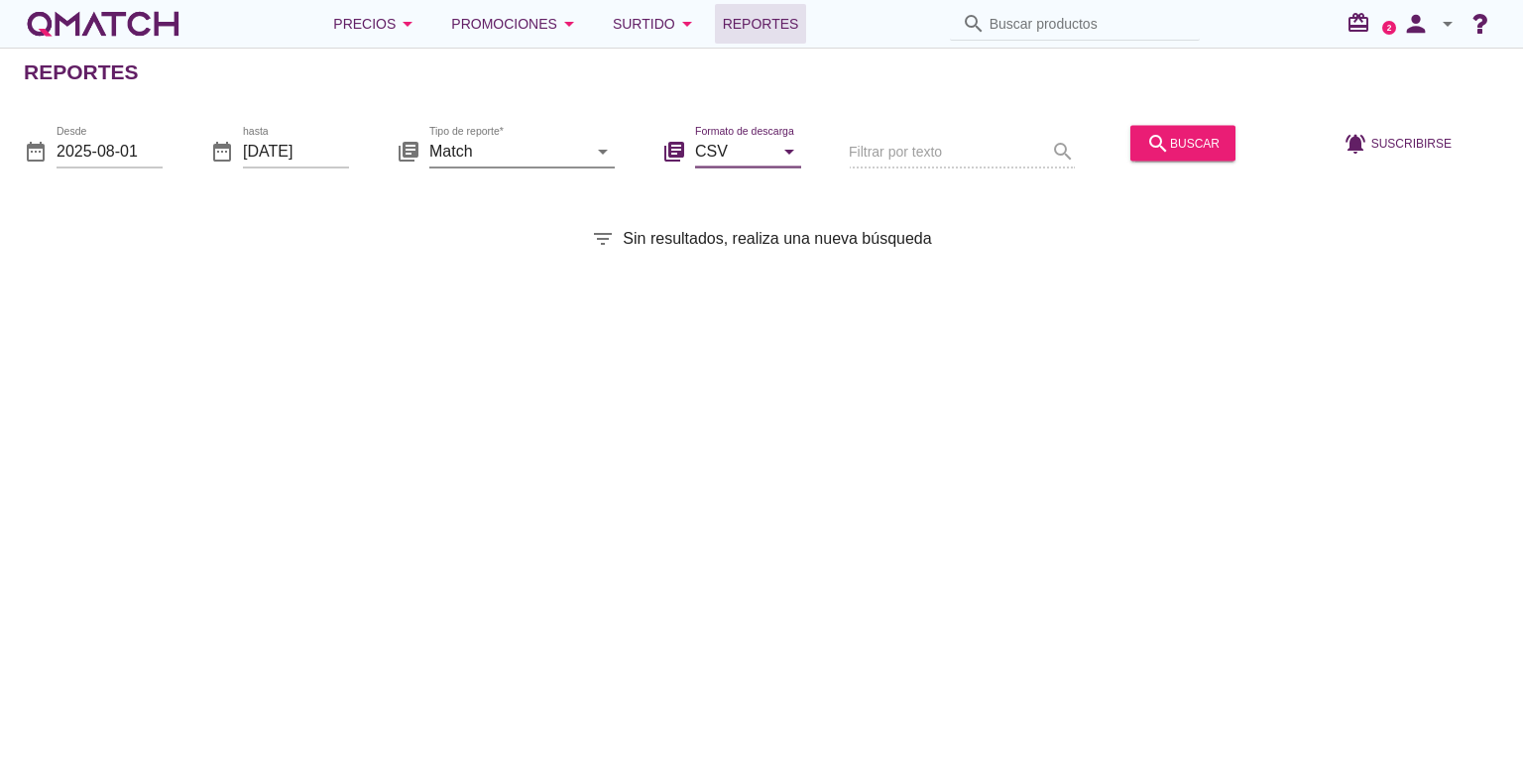 click on "Match" at bounding box center (508, 151) 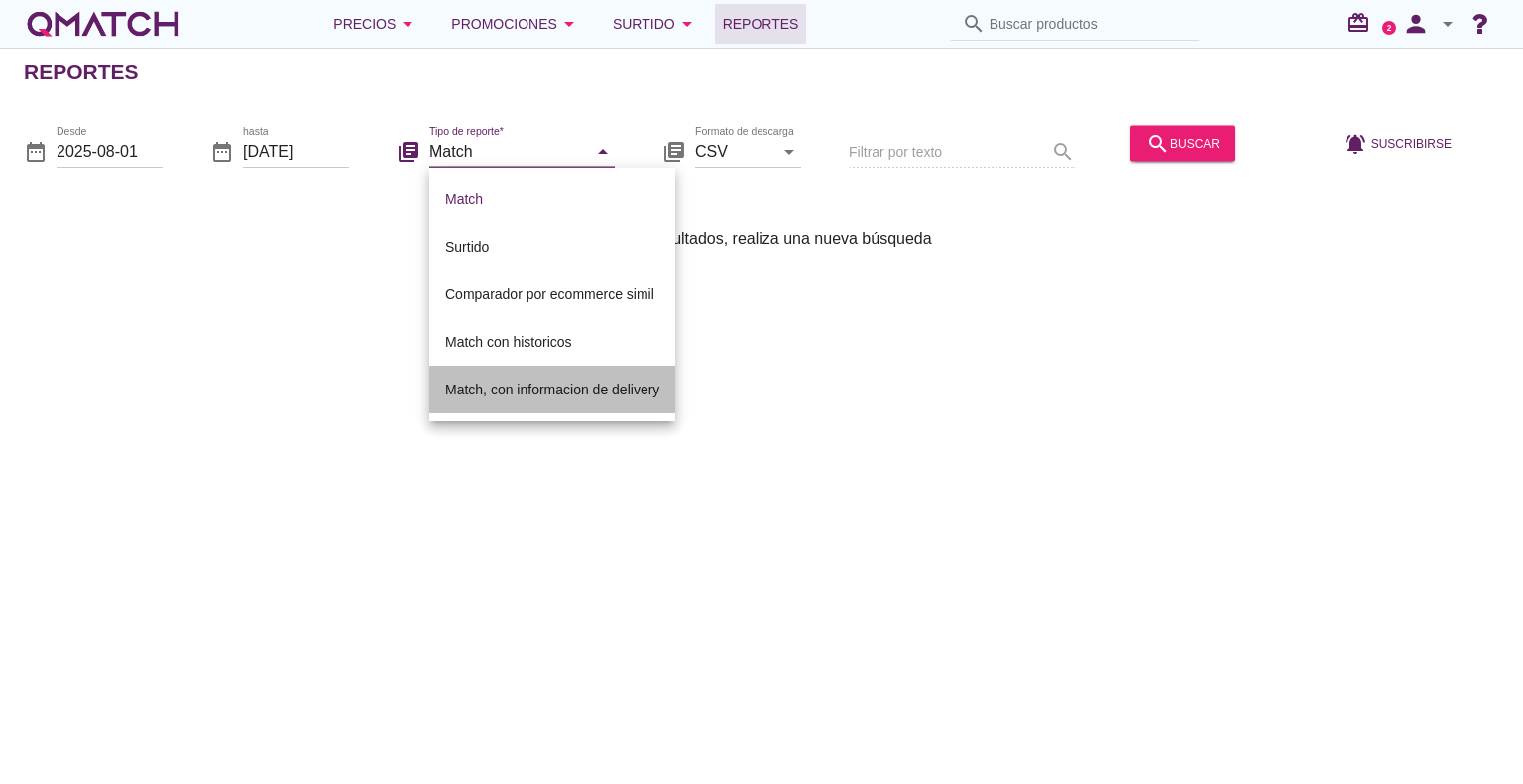 click on "Match, con informacion de delivery" at bounding box center (552, 390) 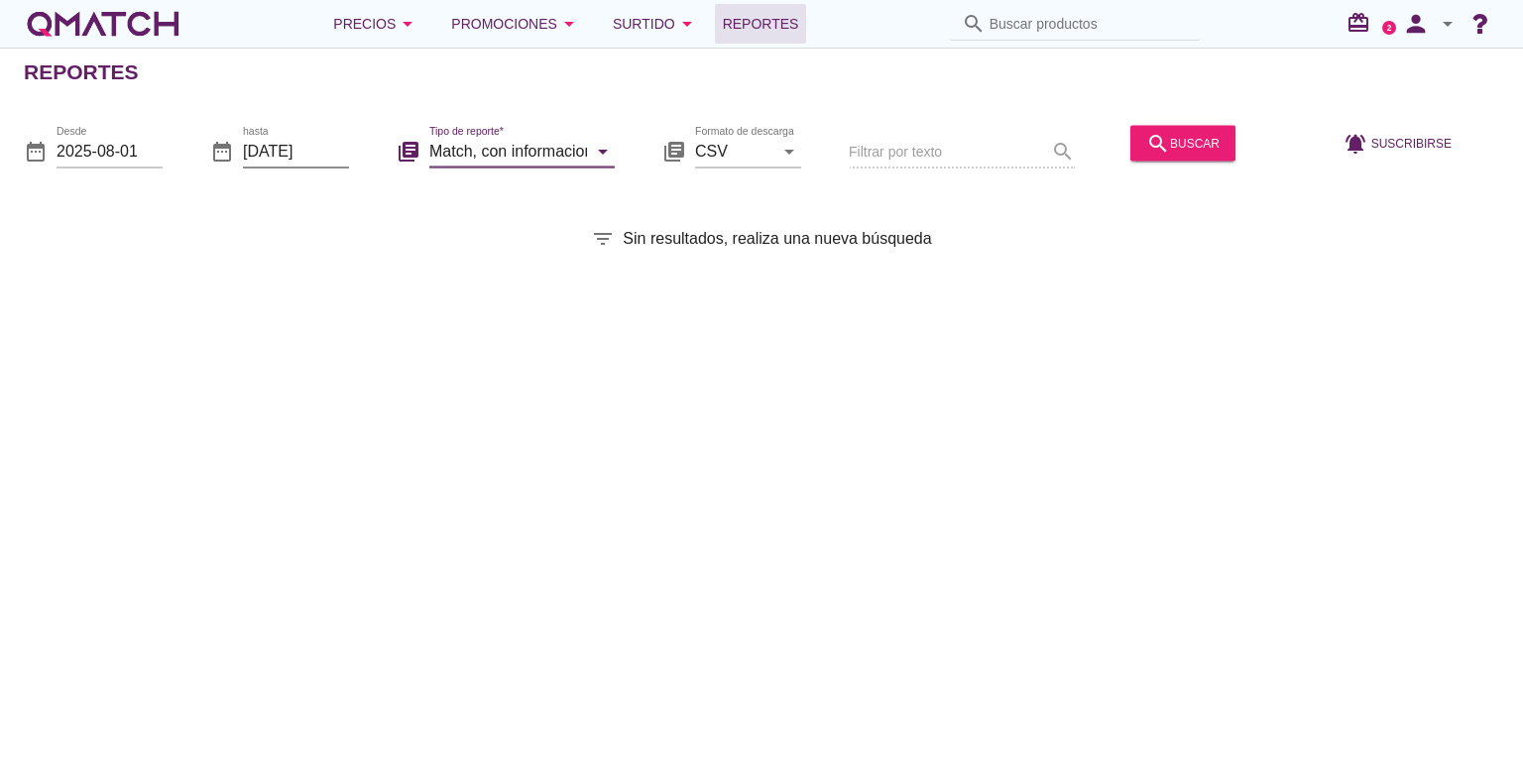 click on "[DATE]" at bounding box center (295, 151) 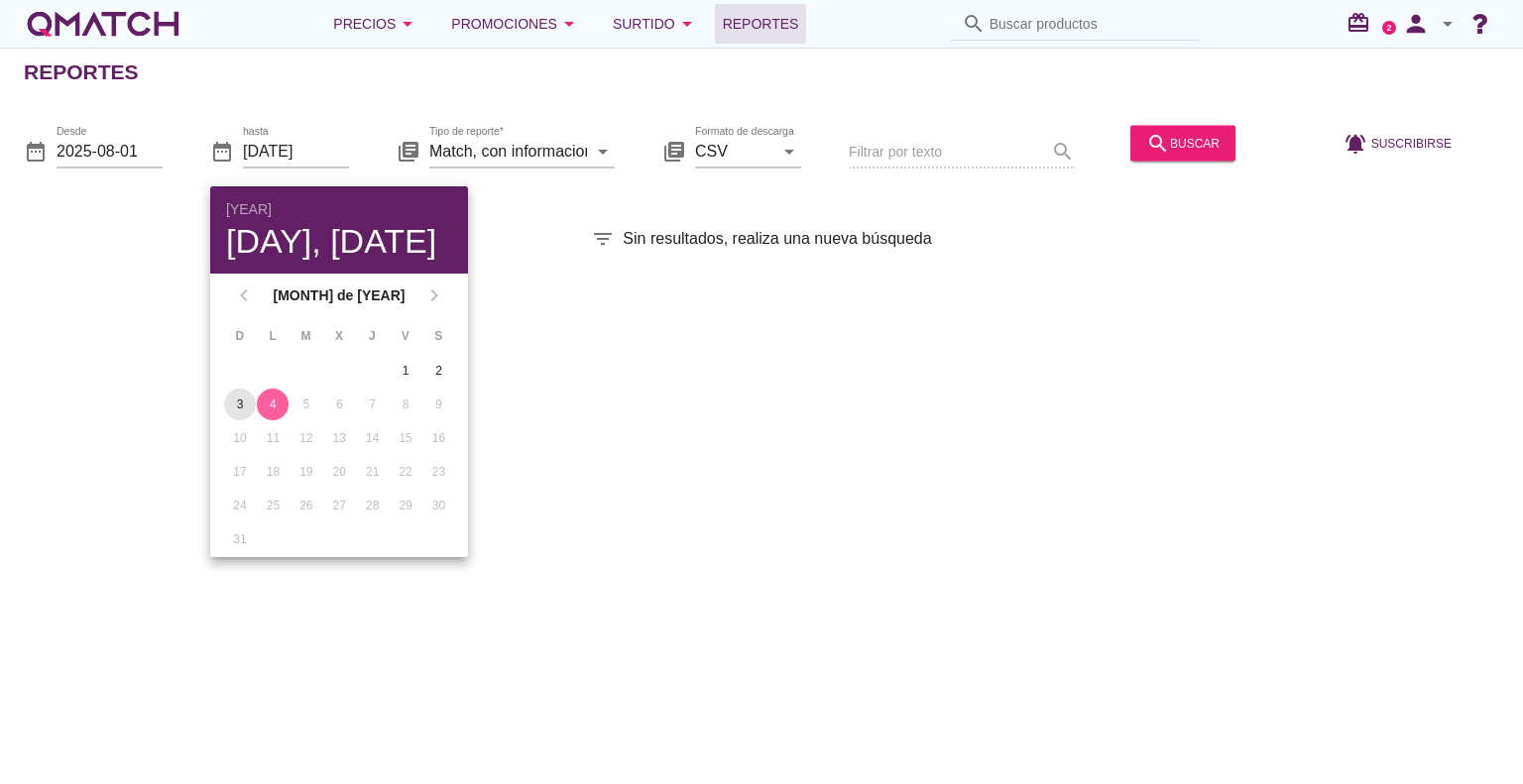 click on "3" at bounding box center [240, 404] 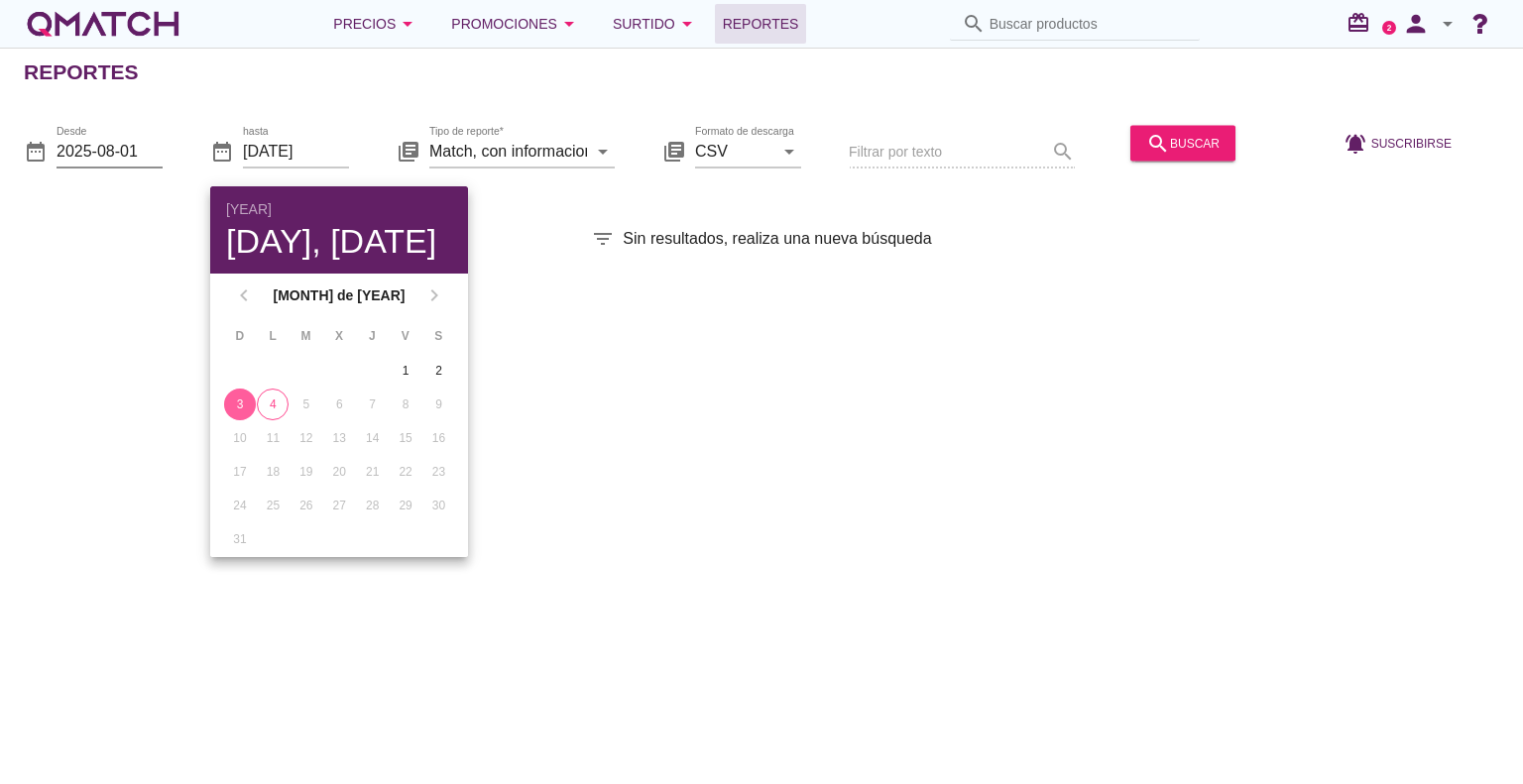 click on "2025-08-01" at bounding box center [109, 151] 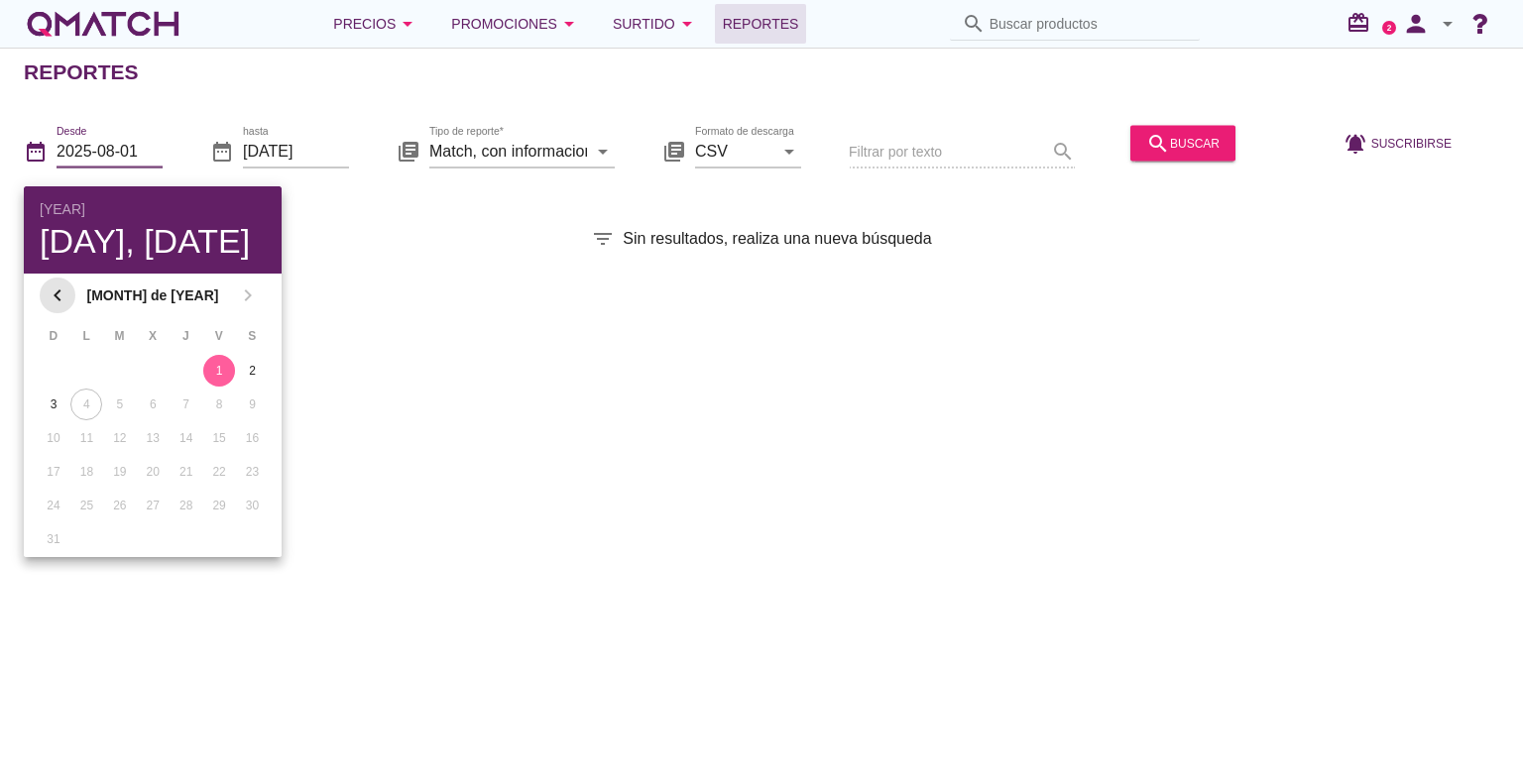 click on "chevron_left" at bounding box center (58, 295) 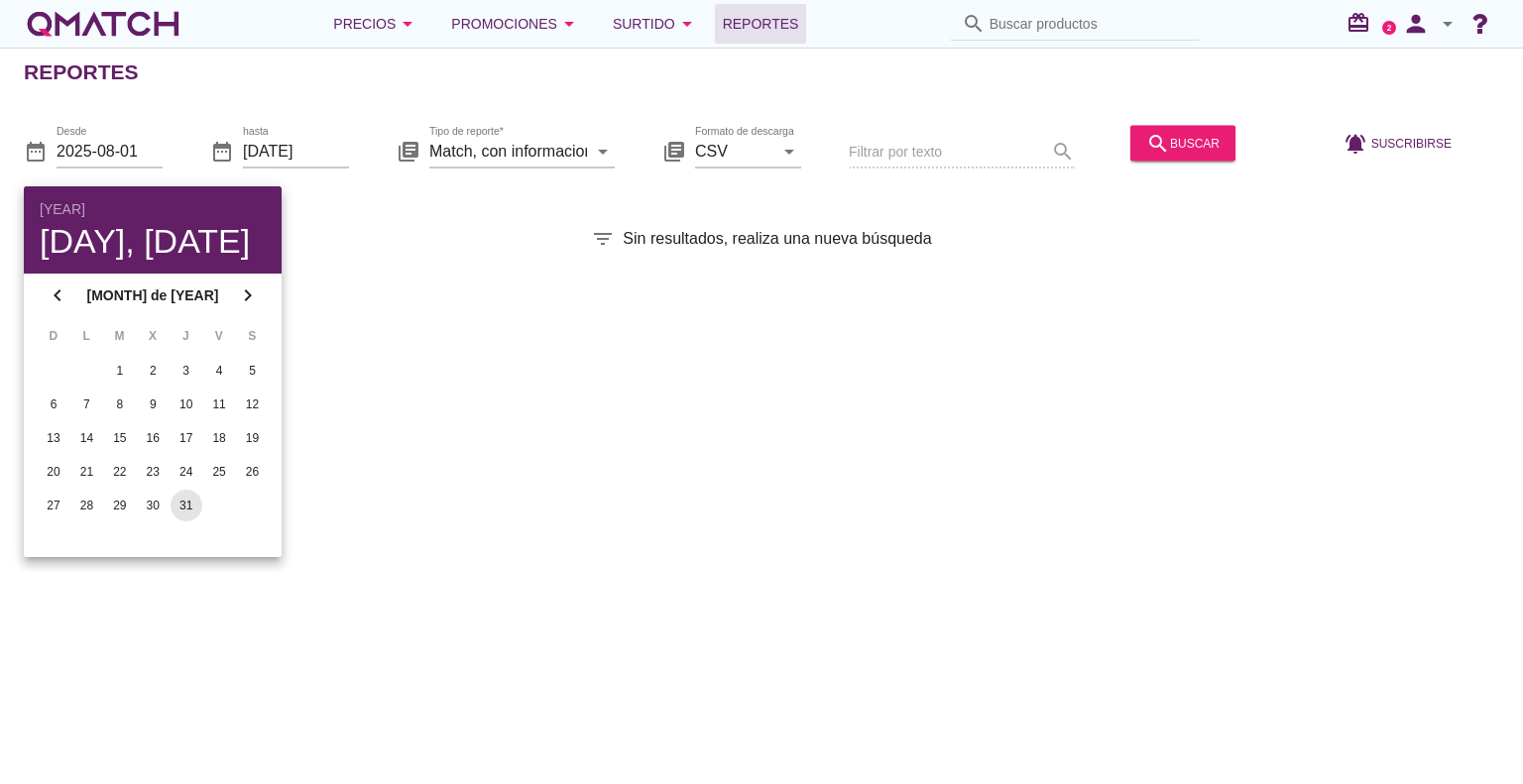 click on "31" at bounding box center (186, 505) 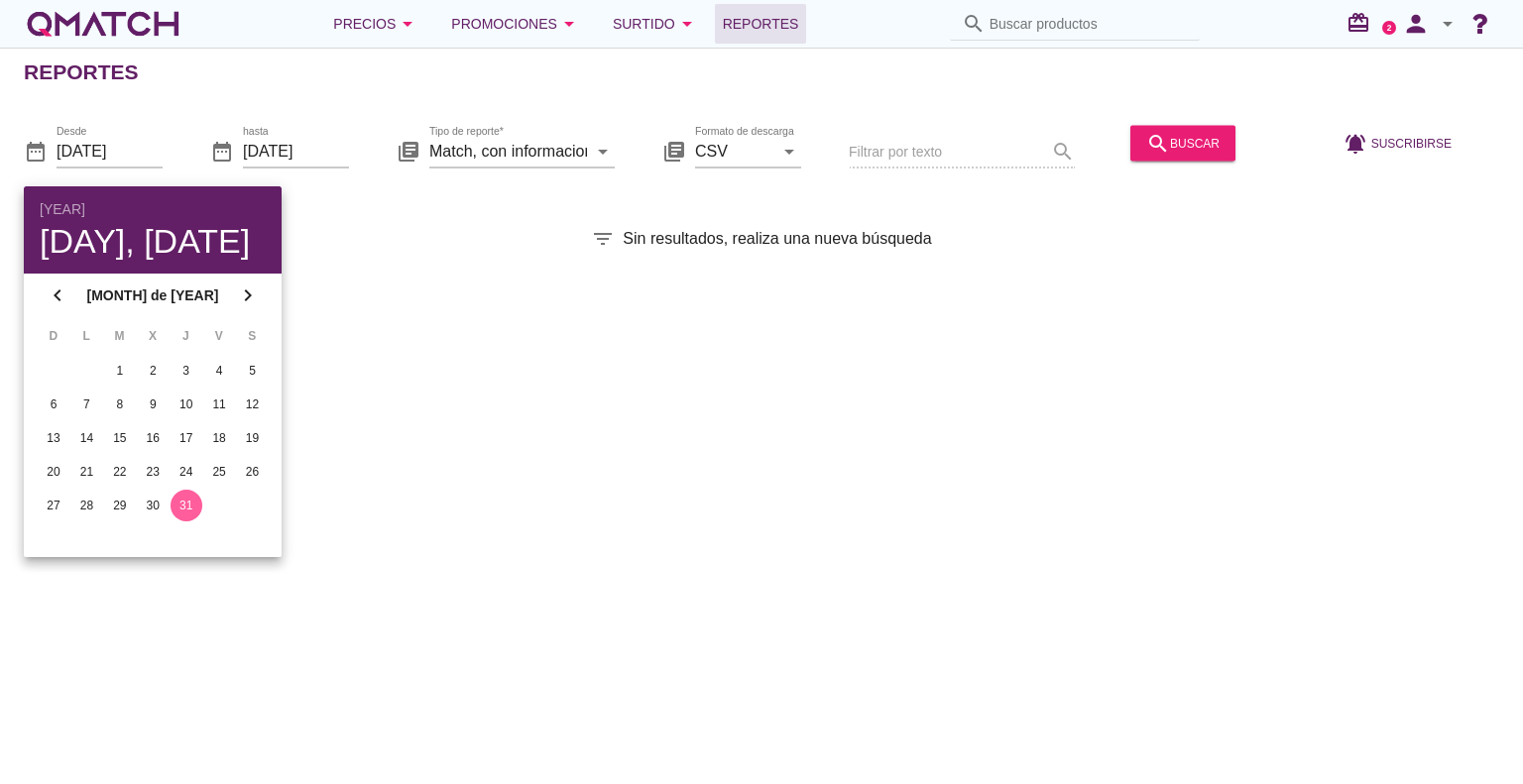 click on "Reportes date_range Desde [DATE] date_range hasta [DATE] library_books Tipo de reporte* Match, con informacion de delivery arrow_drop_down library_books Formato de descarga CSV arrow_drop_down Filtrar por texto search  search
buscar
notifications_active
Suscribirse filter_list Sin resultados, realiza una nueva búsqueda" at bounding box center [762, 415] 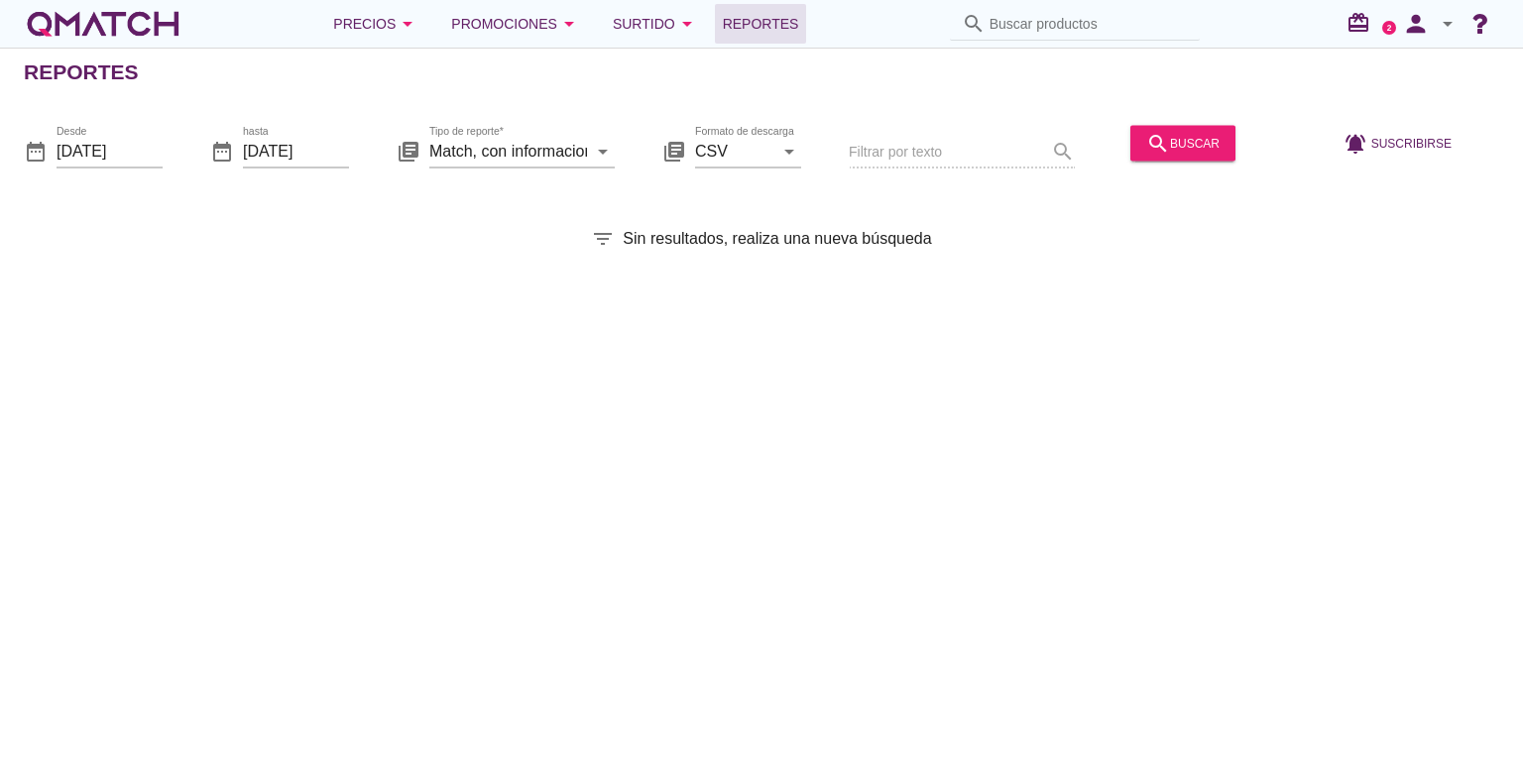 click on "Reportes date_range Desde [DATE] date_range hasta [DATE] library_books Tipo de reporte* Match, con informacion de delivery arrow_drop_down library_books Formato de descarga CSV arrow_drop_down Filtrar por texto search  search
buscar
notifications_active
Suscribirse filter_list Sin resultados, realiza una nueva búsqueda" at bounding box center [762, 415] 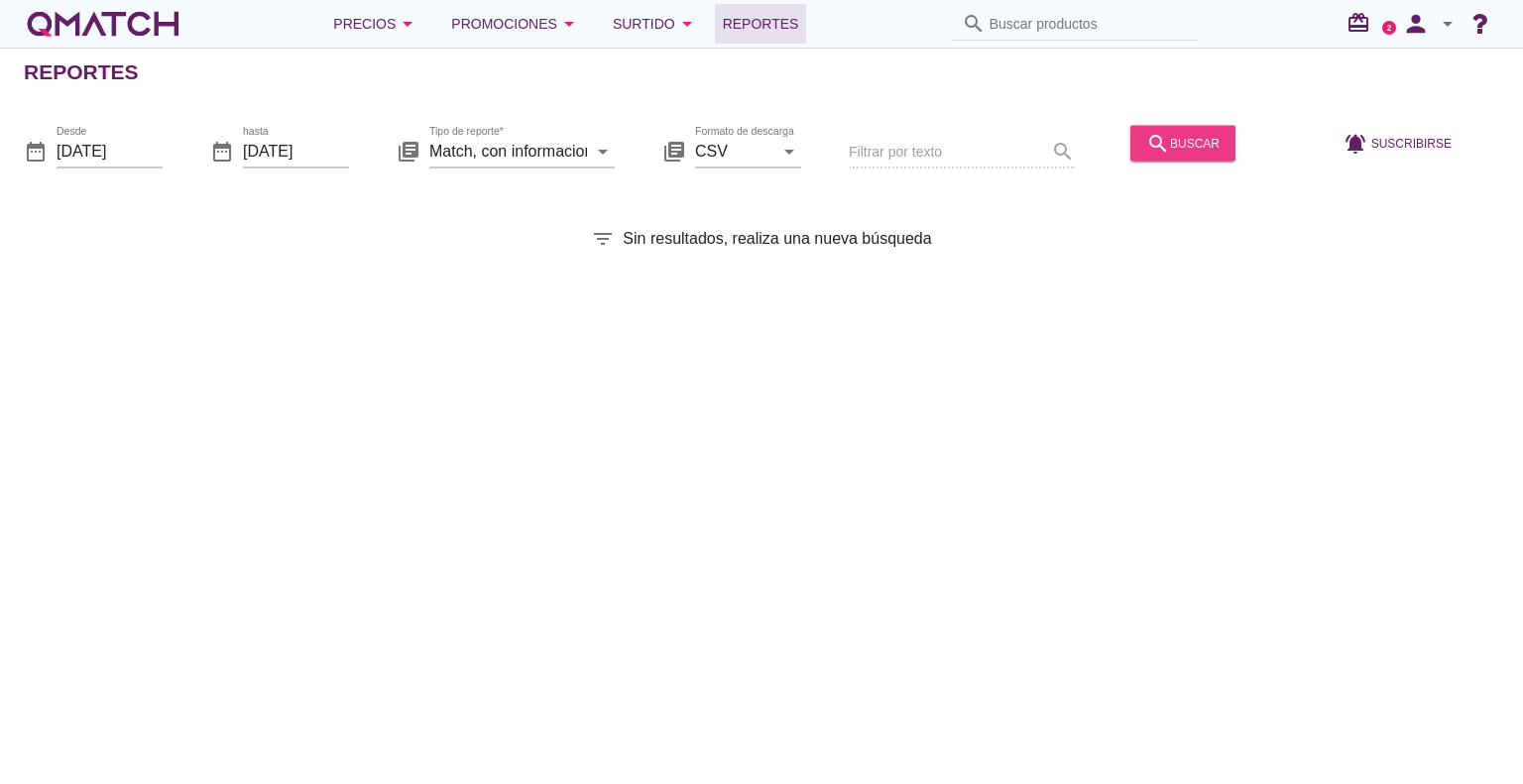 click on "search
buscar" at bounding box center (1183, 143) 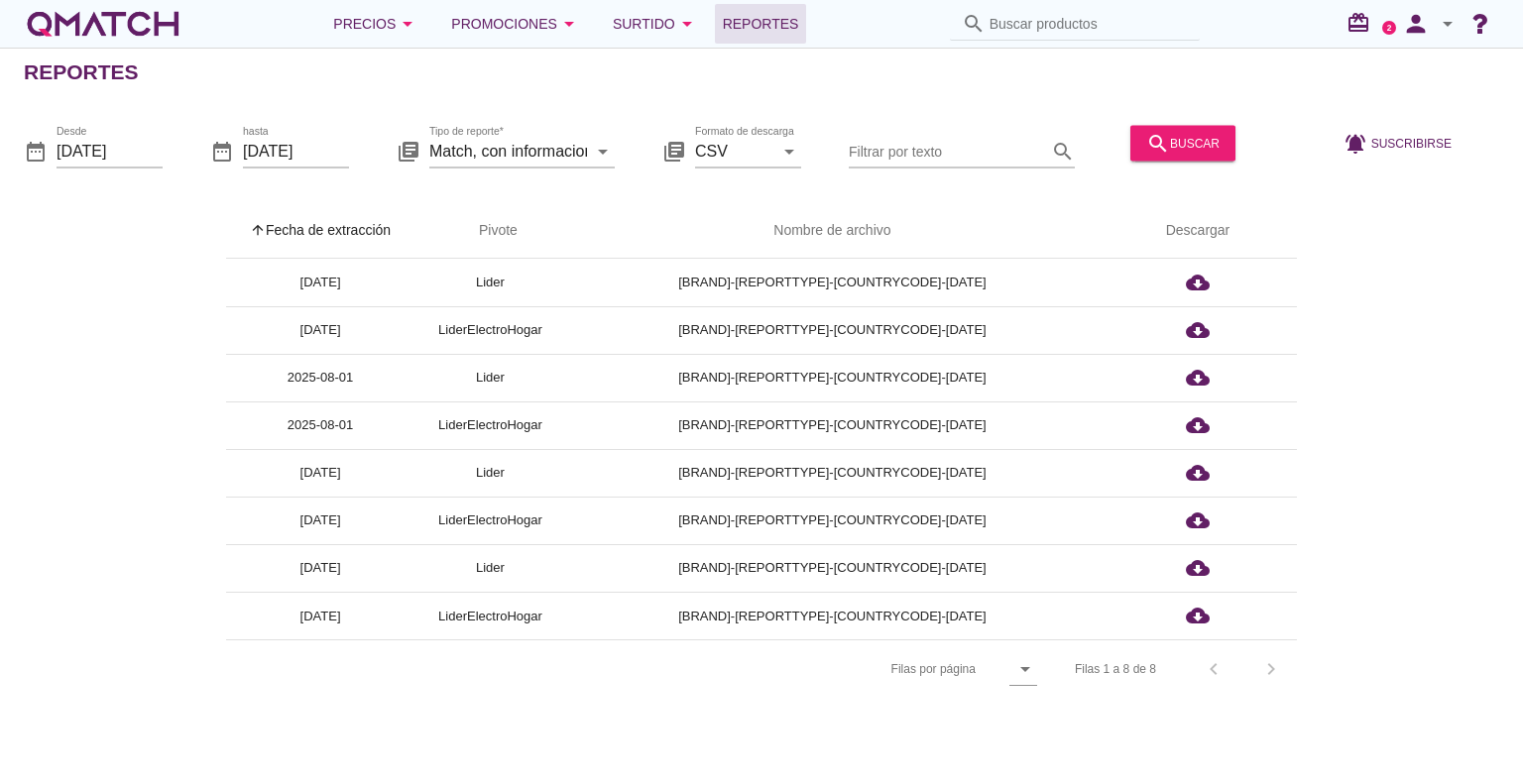 click on "arrow_upward Fecha de extracción arrow_upward Pivote Nombre de archivo Descargar [DATE] [BRAND] [BRAND]-[REPORTTYPE]-[COUNTRYCODE]-[DATE] cloud_download [DATE] [BRAND] [BRAND]-[REPORTTYPE]-[COUNTRYCODE]-[DATE] cloud_download [DATE] [BRAND] [BRAND]-[REPORTTYPE]-[COUNTRYCODE]-[DATE] cloud_download [DATE] [BRAND] [BRAND]-[REPORTTYPE]-[COUNTRYCODE]-[DATE] cloud_download [DATE] [BRAND] [BRAND]-[REPORTTYPE]-[COUNTRYCODE]-[DATE] cloud_download [DATE] [BRAND] [BRAND]-[REPORTTYPE]-[COUNTRYCODE]-[DATE] cloud_download [DATE] [BRAND] [BRAND]-[REPORTTYPE]-[COUNTRYCODE]-[DATE] cloud_download [DATE] [BRAND] [BRAND]-[REPORTTYPE]-[COUNTRYCODE]-[DATE] cloud_download Filas por página arrow_drop_down
Filas 1 a 8 de 8
chevron_left chevron_right" at bounding box center [762, 451] 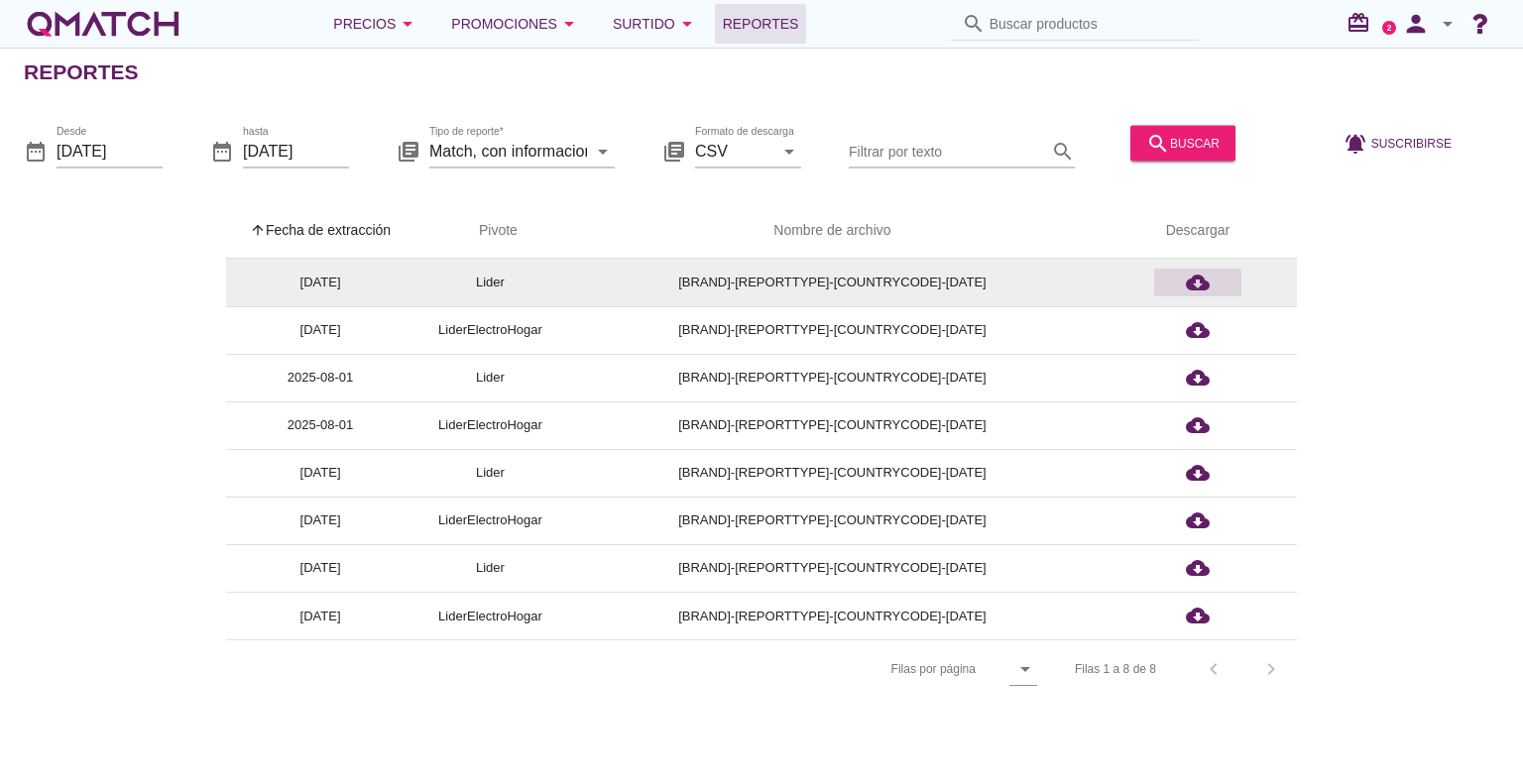 click on "cloud_download" at bounding box center [1198, 282] 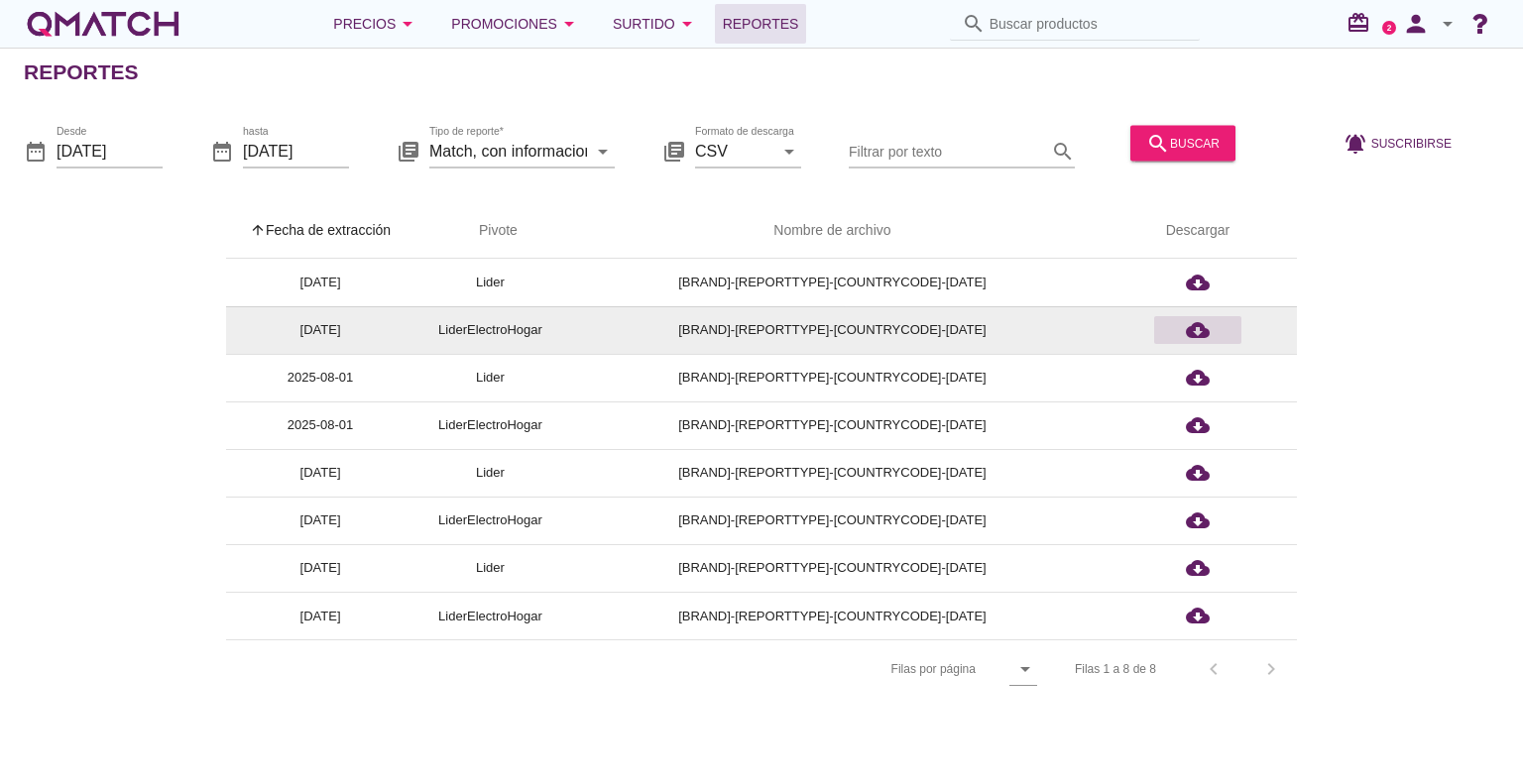 click on "cloud_download" at bounding box center (1198, 330) 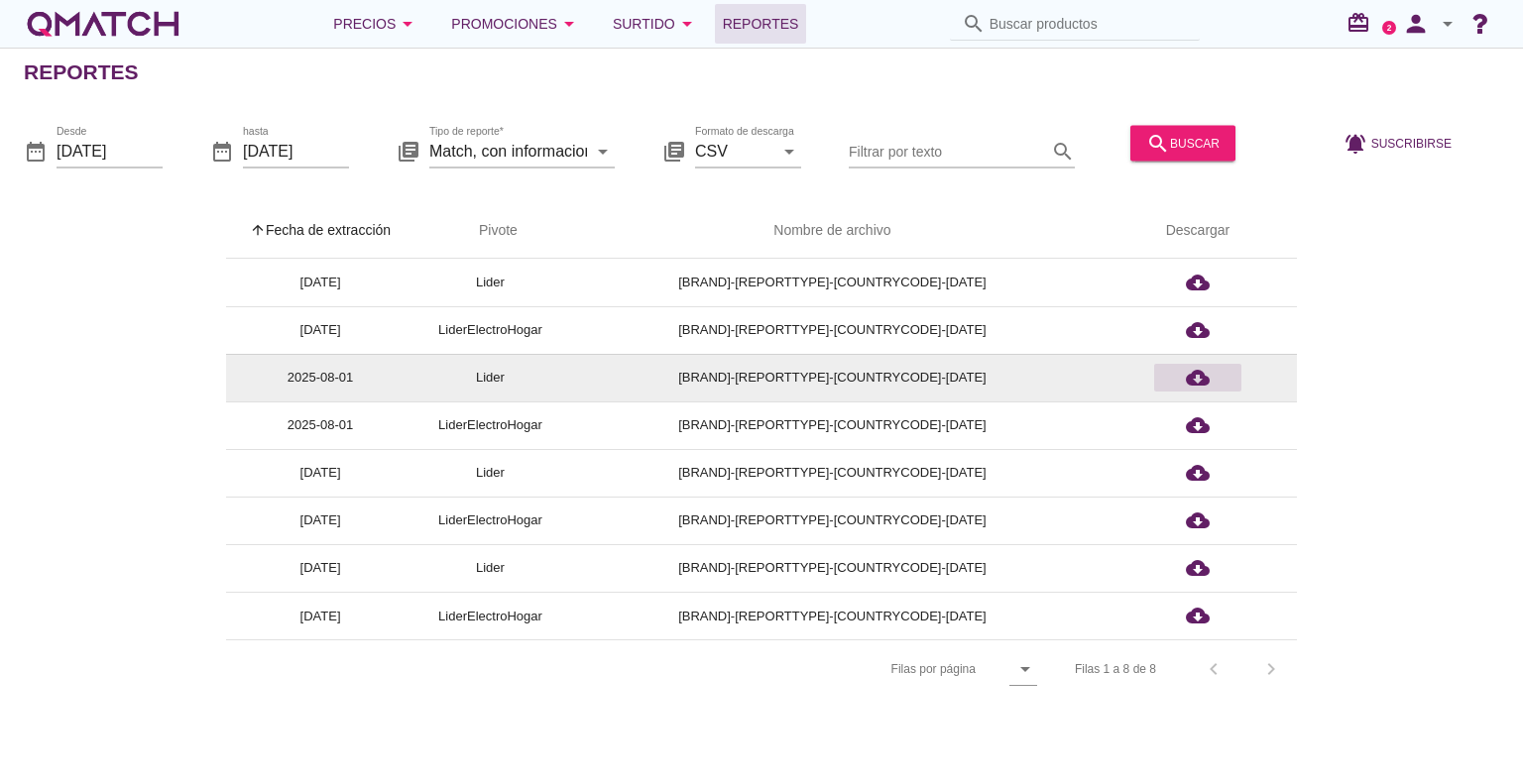 click on "cloud_download" at bounding box center (1198, 378) 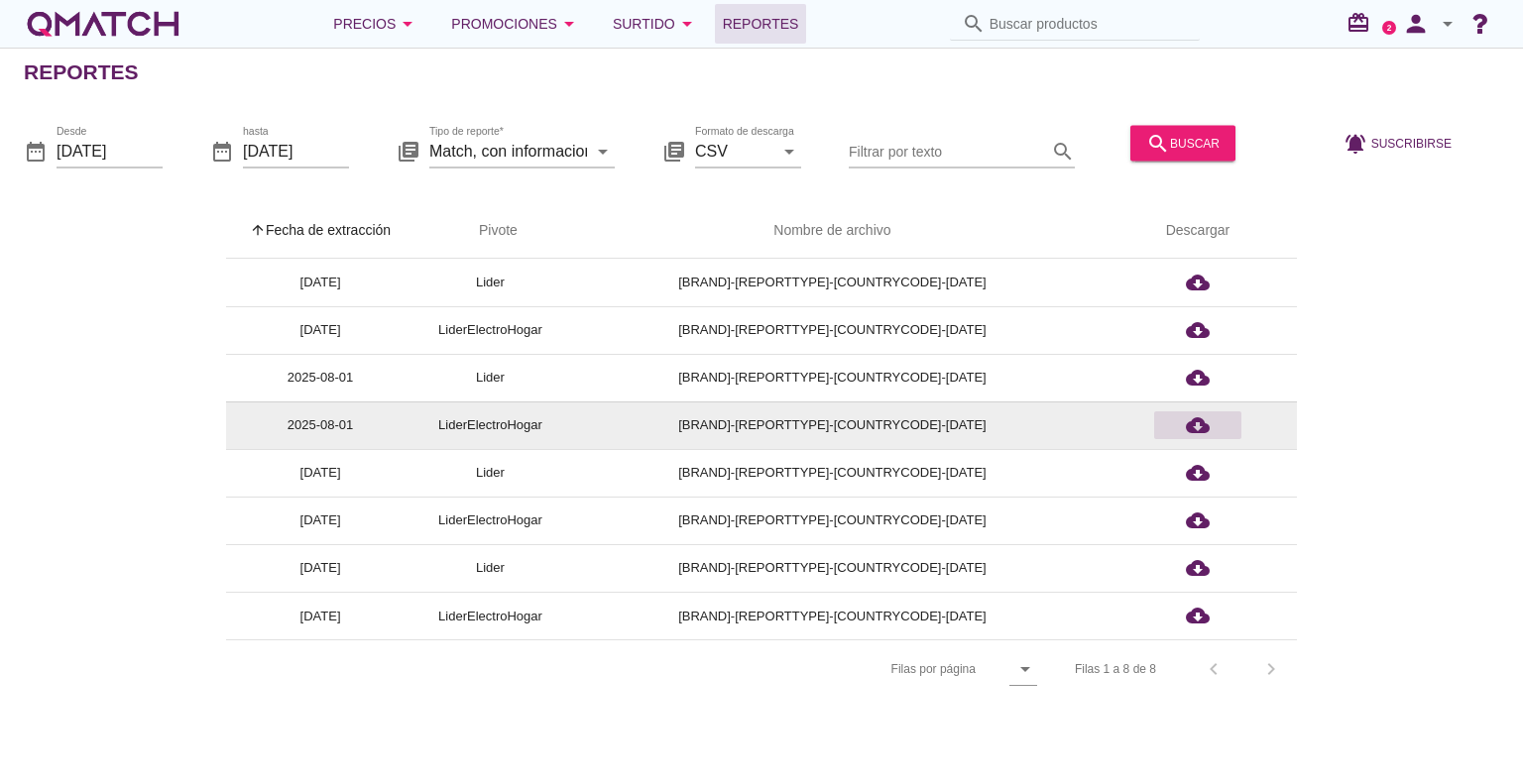 click on "cloud_download" at bounding box center [1198, 425] 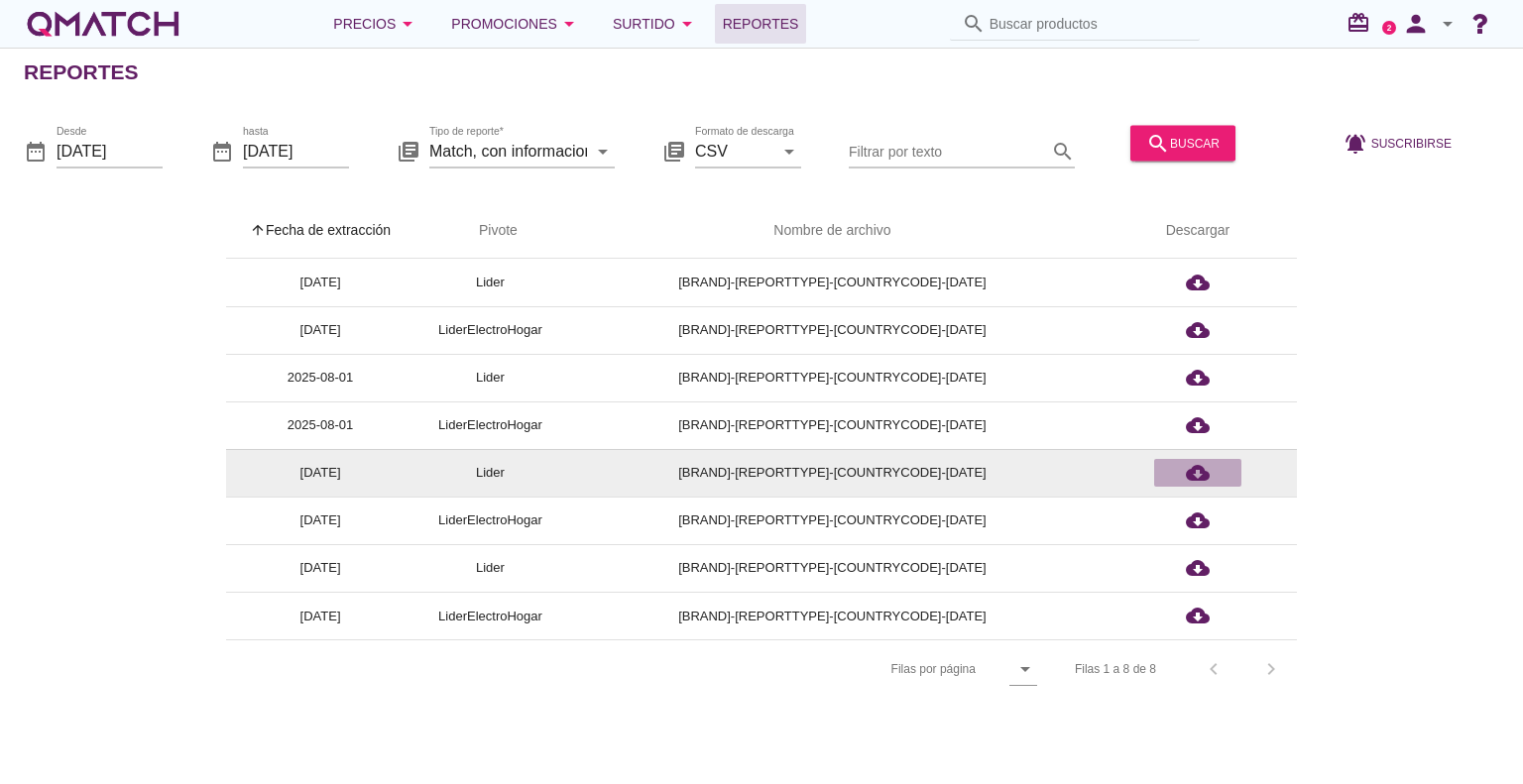 click on "cloud_download" at bounding box center [1198, 473] 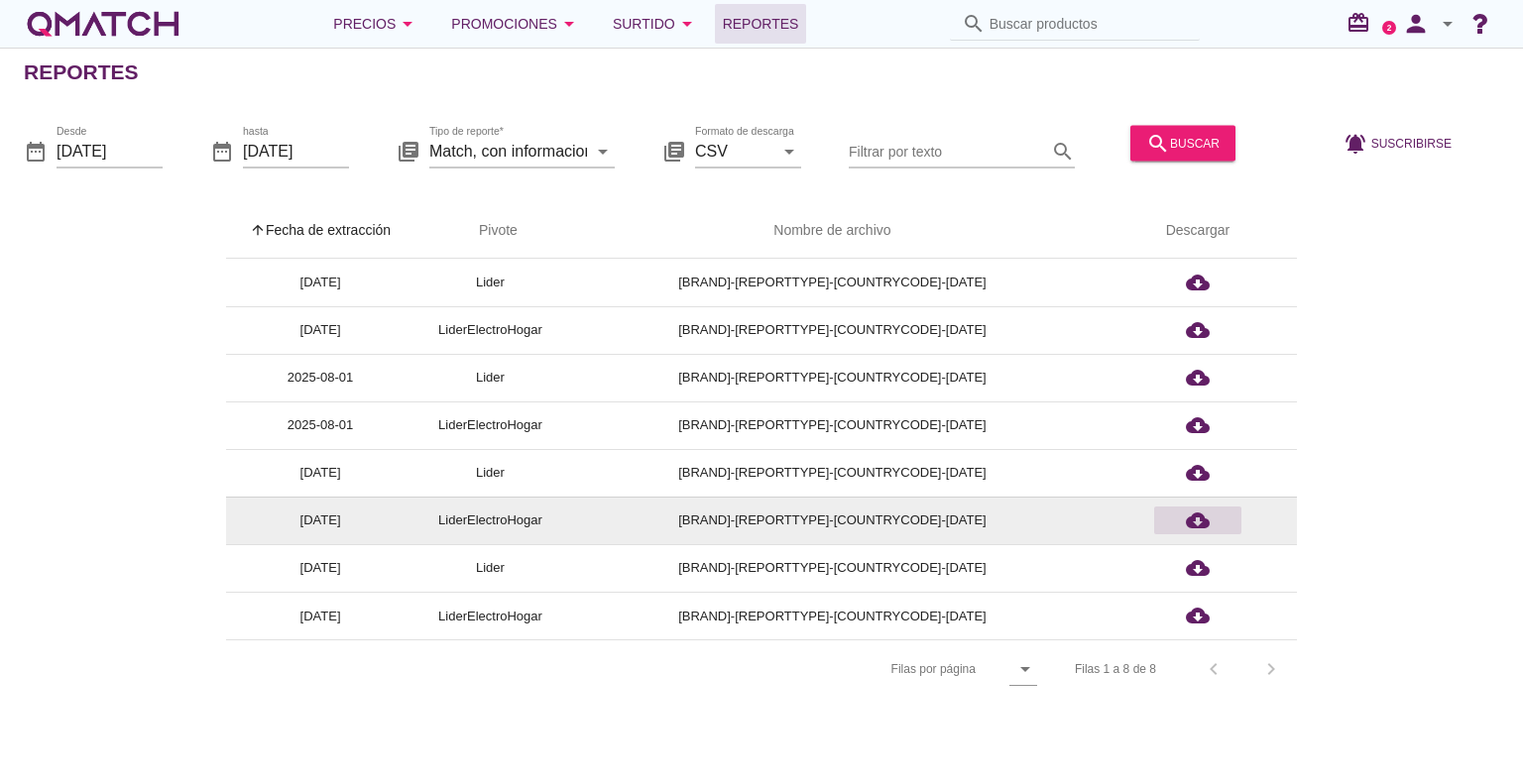 click on "cloud_download" at bounding box center (1198, 520) 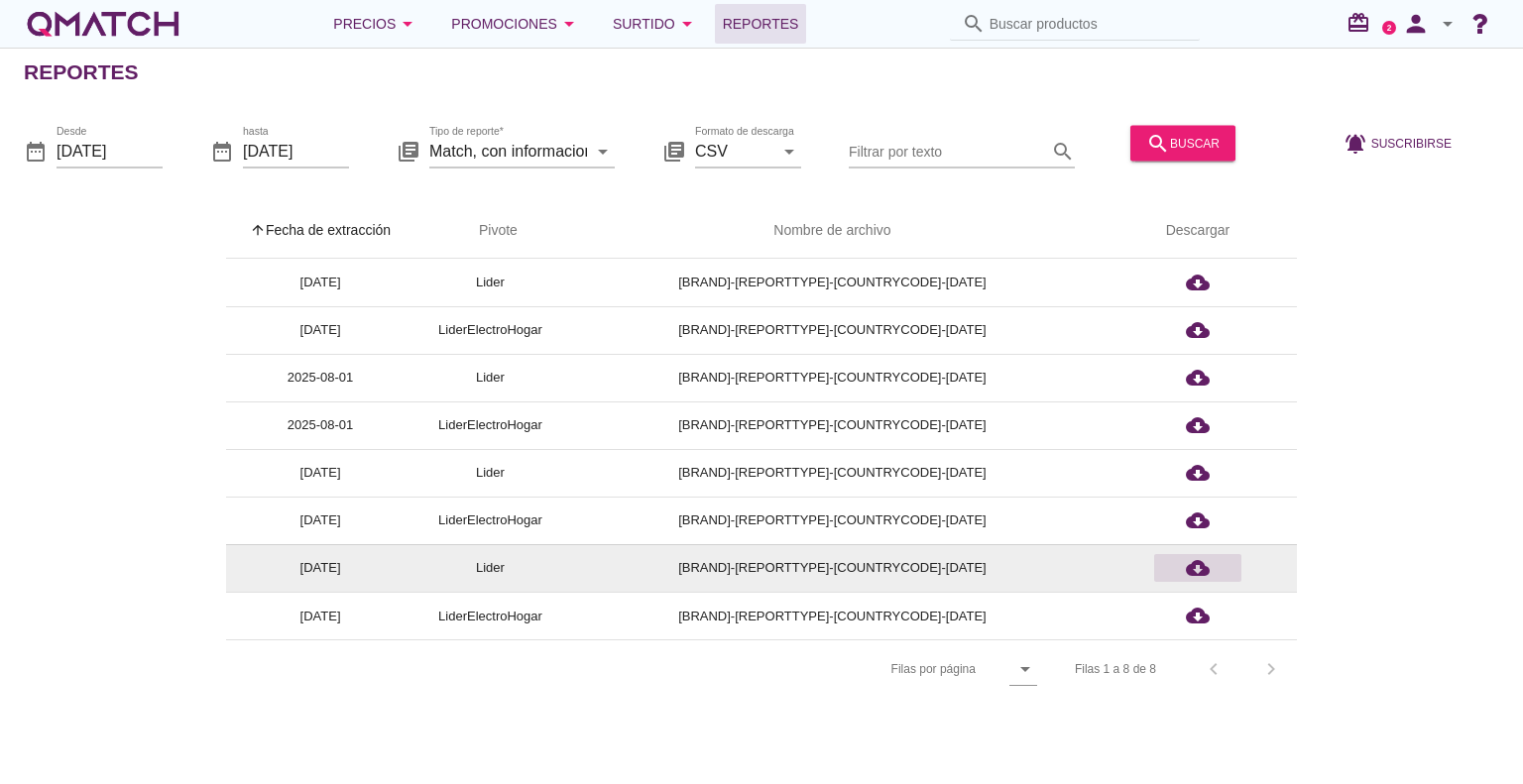 click on "cloud_download" at bounding box center [1198, 568] 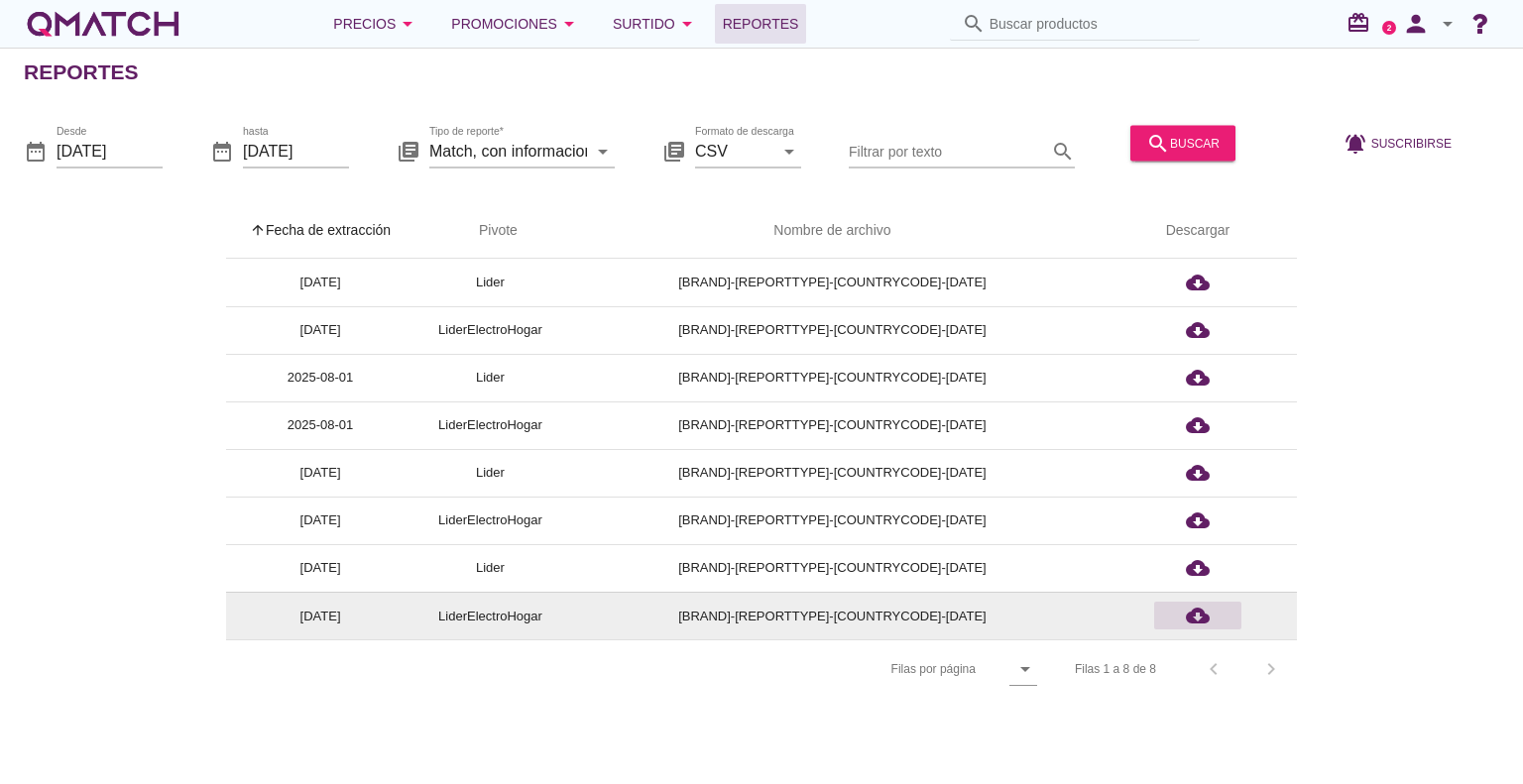 click on "cloud_download" at bounding box center (1198, 616) 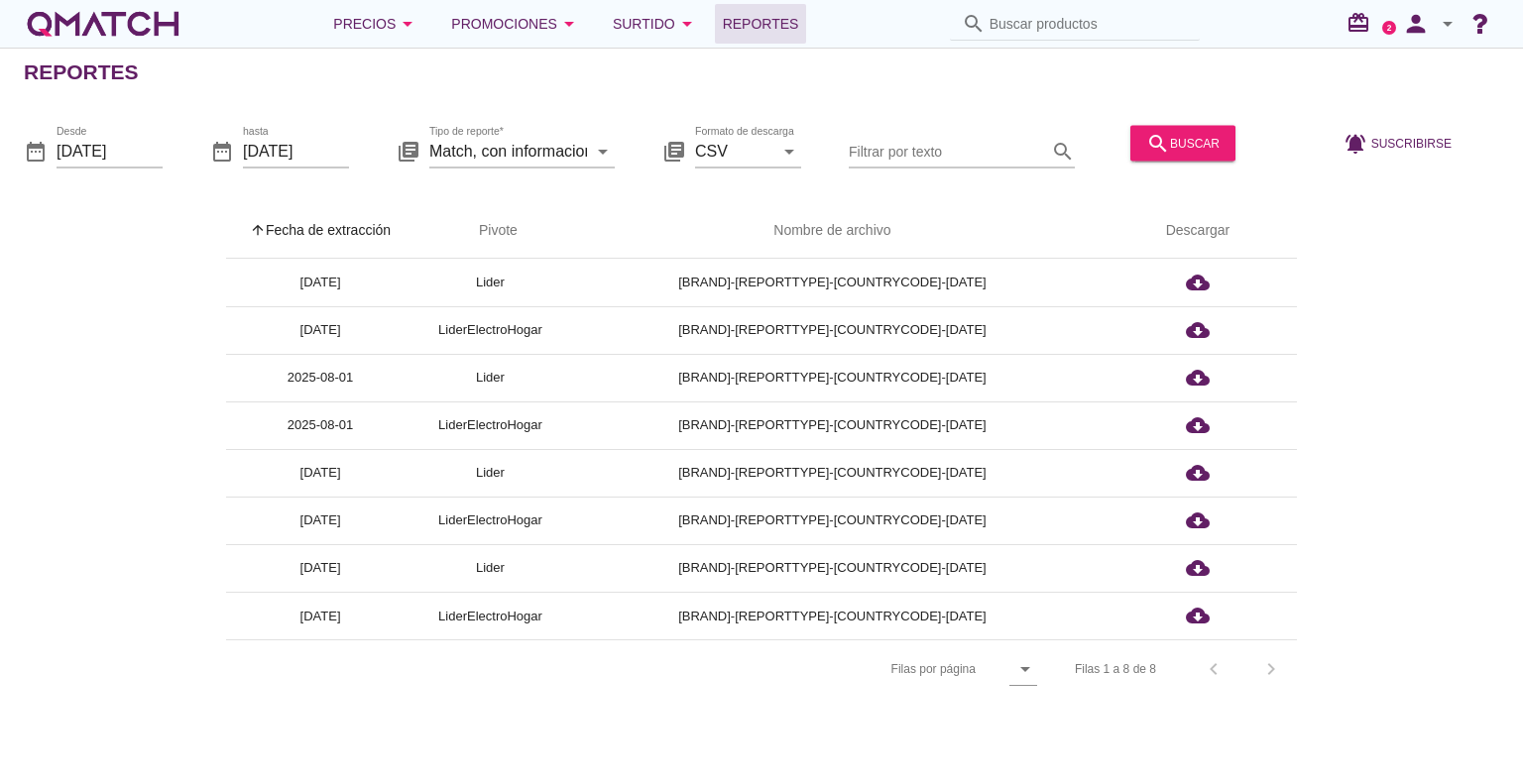 click on "arrow_drop_down" at bounding box center (1448, 24) 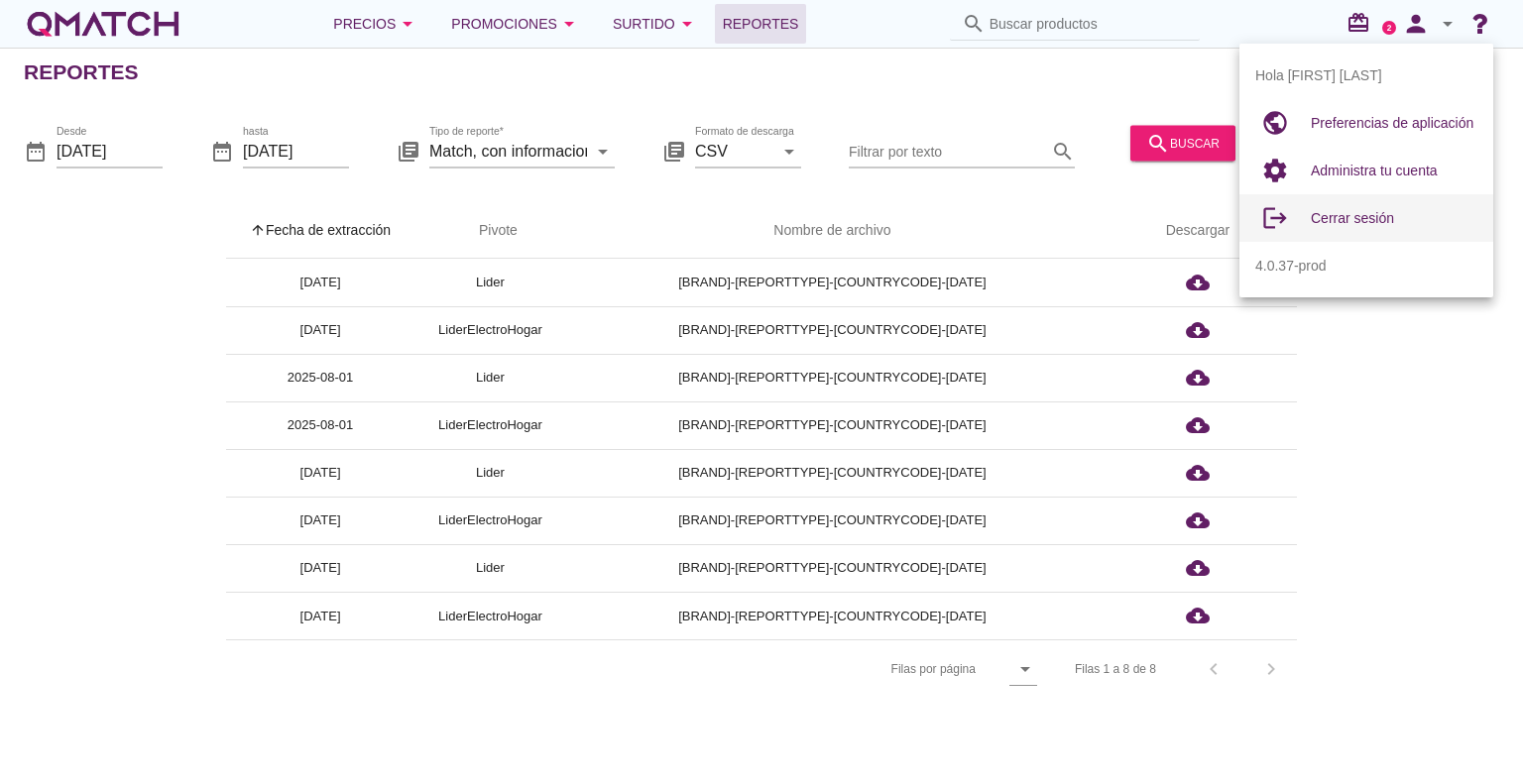 click on "Cerrar sesión" at bounding box center [1352, 218] 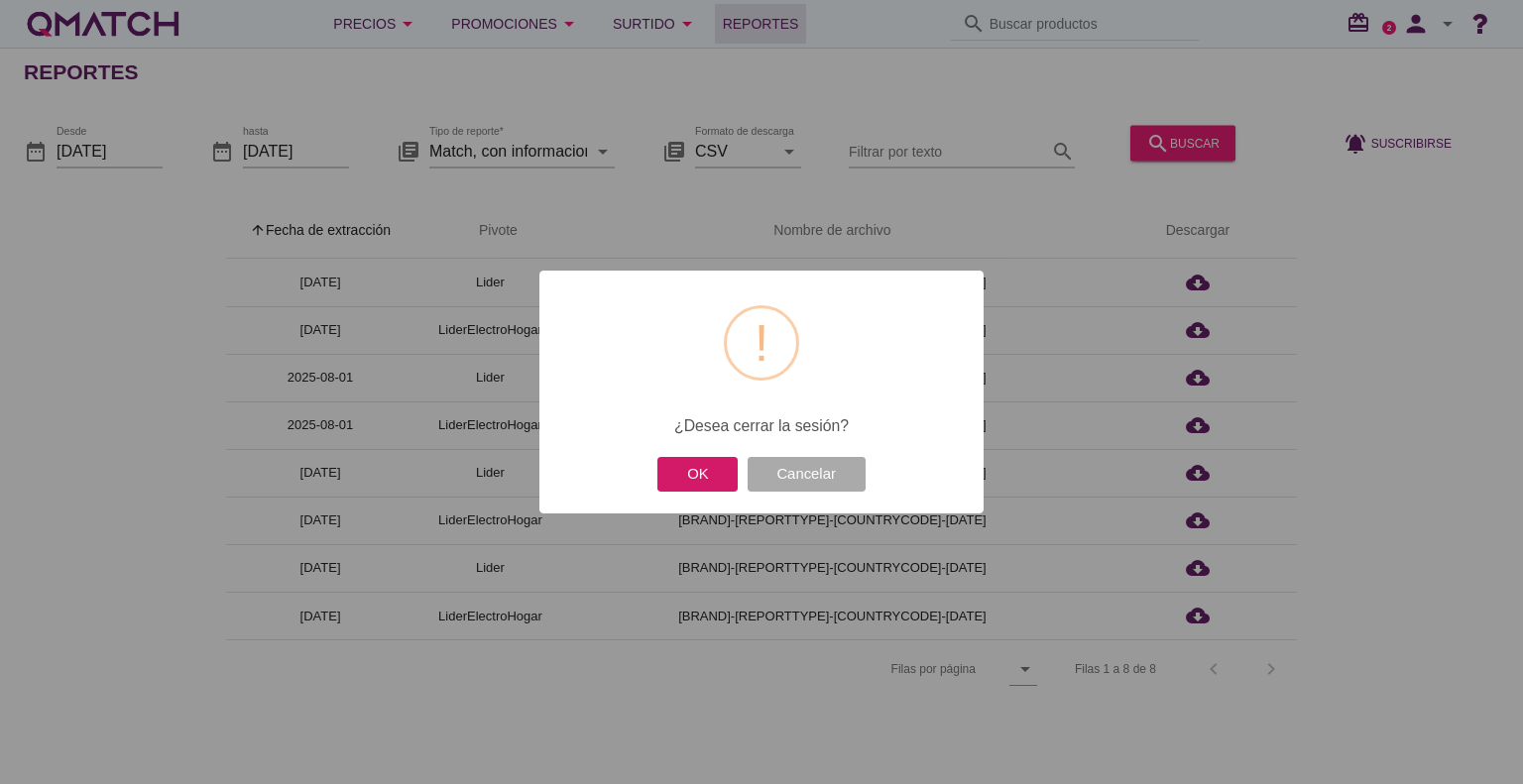 click on "OK" at bounding box center [697, 474] 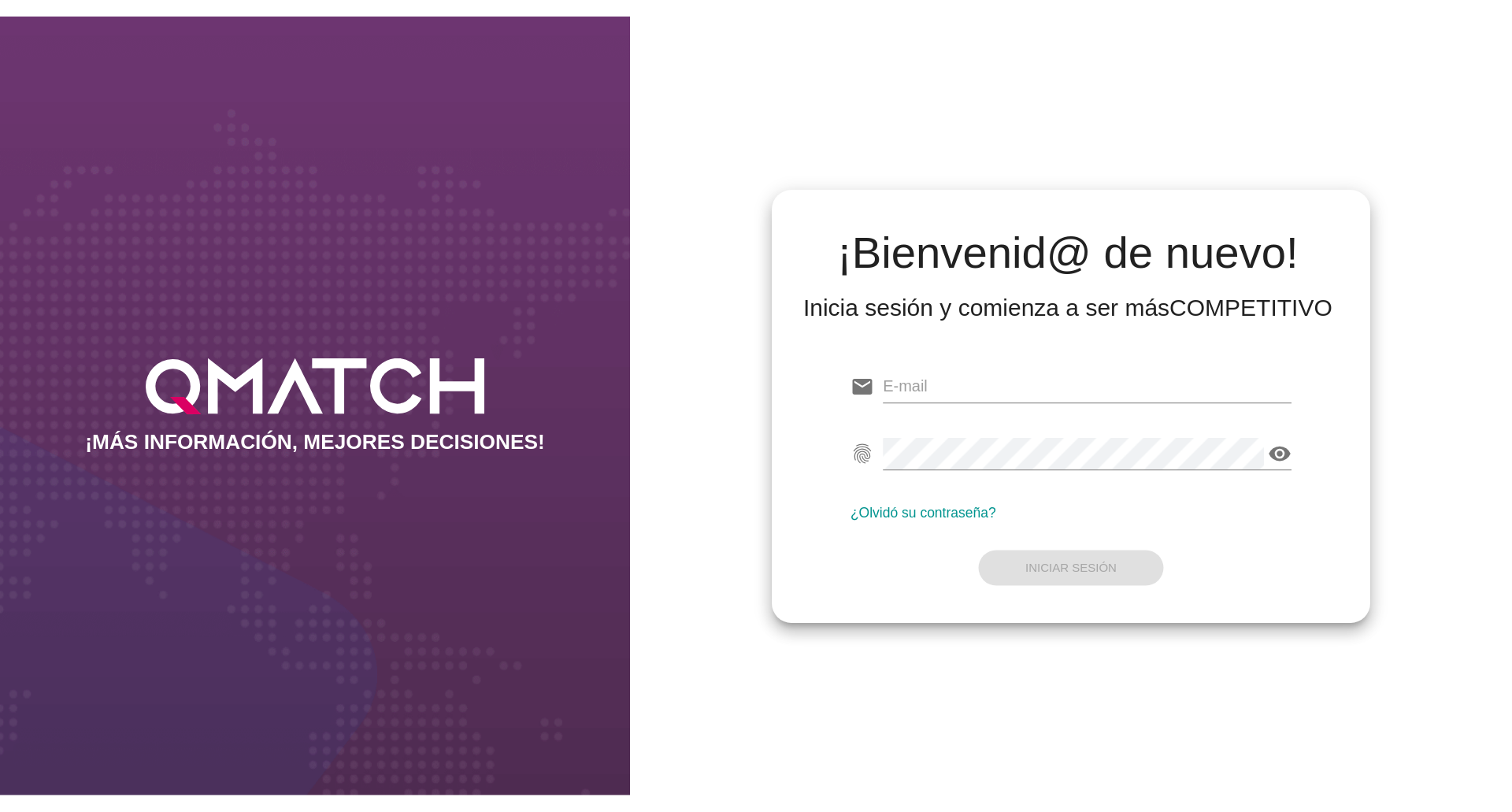 scroll, scrollTop: 0, scrollLeft: 0, axis: both 